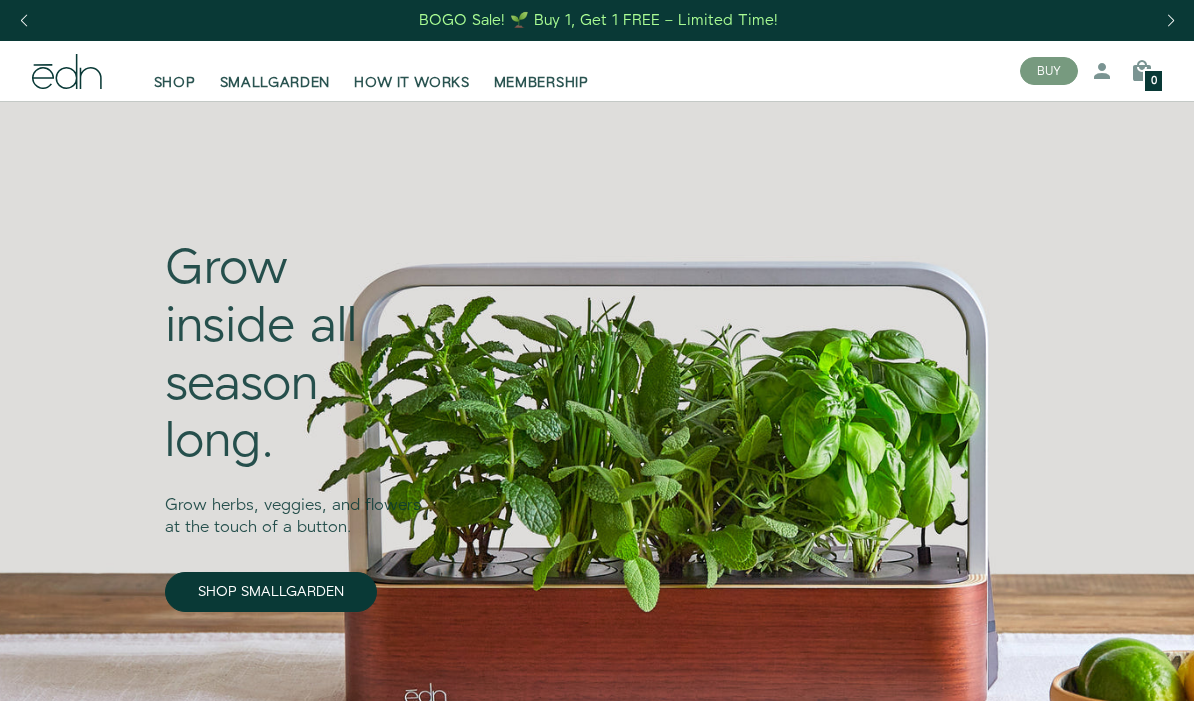 scroll, scrollTop: 0, scrollLeft: 0, axis: both 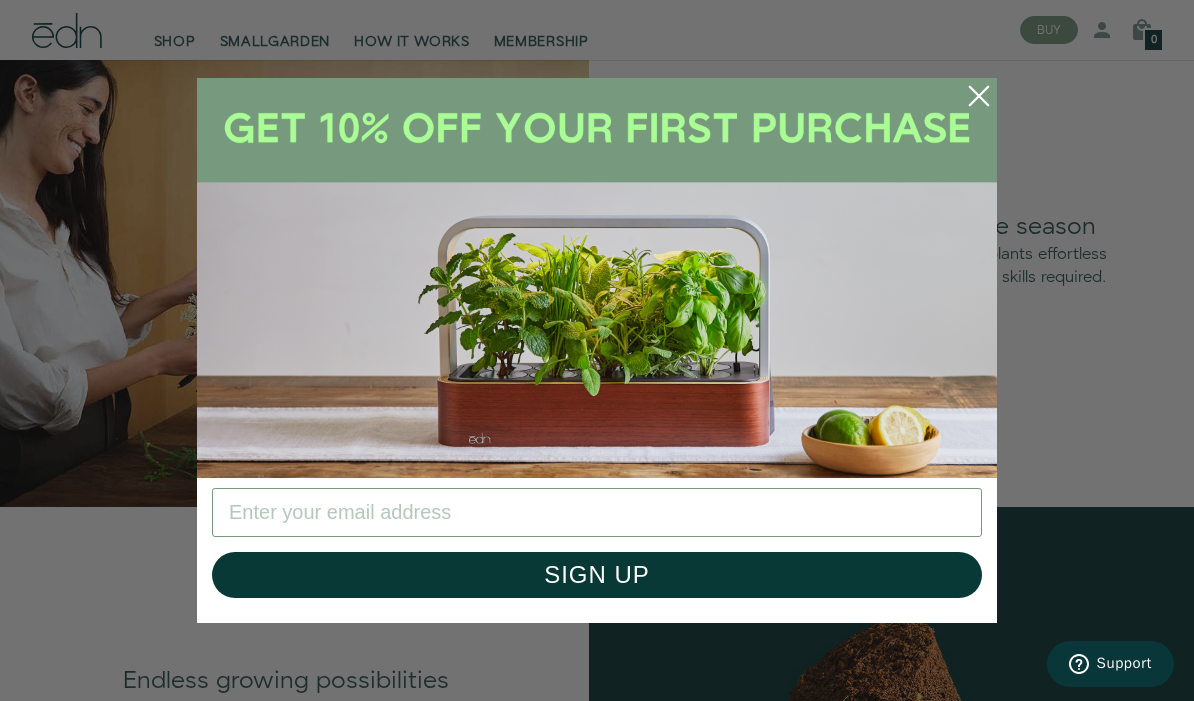 click 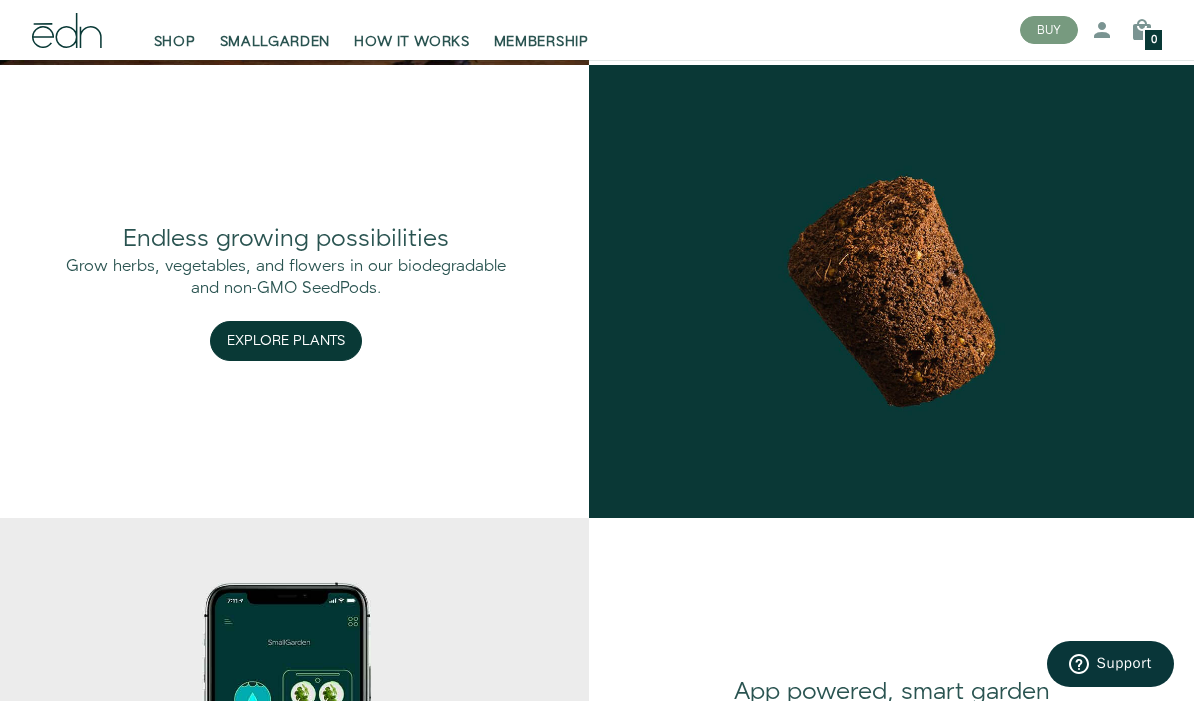 scroll, scrollTop: 1984, scrollLeft: 0, axis: vertical 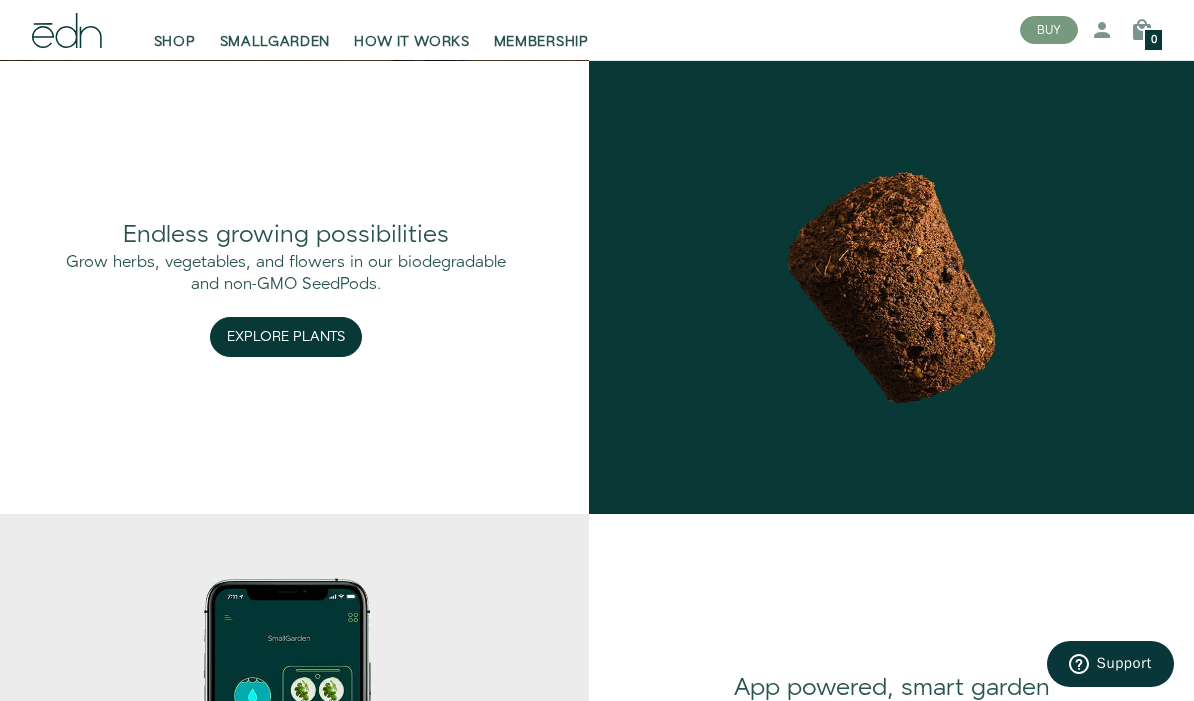 click on "Explore Plants" at bounding box center [286, 337] 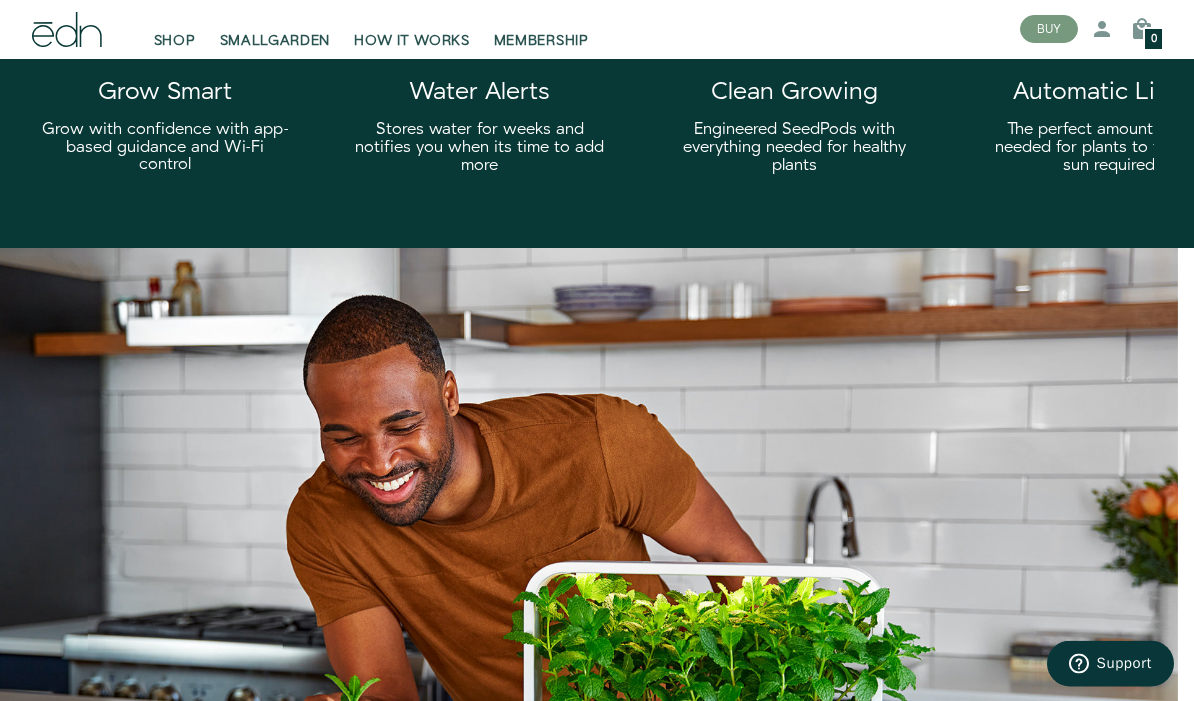 scroll, scrollTop: 3158, scrollLeft: 0, axis: vertical 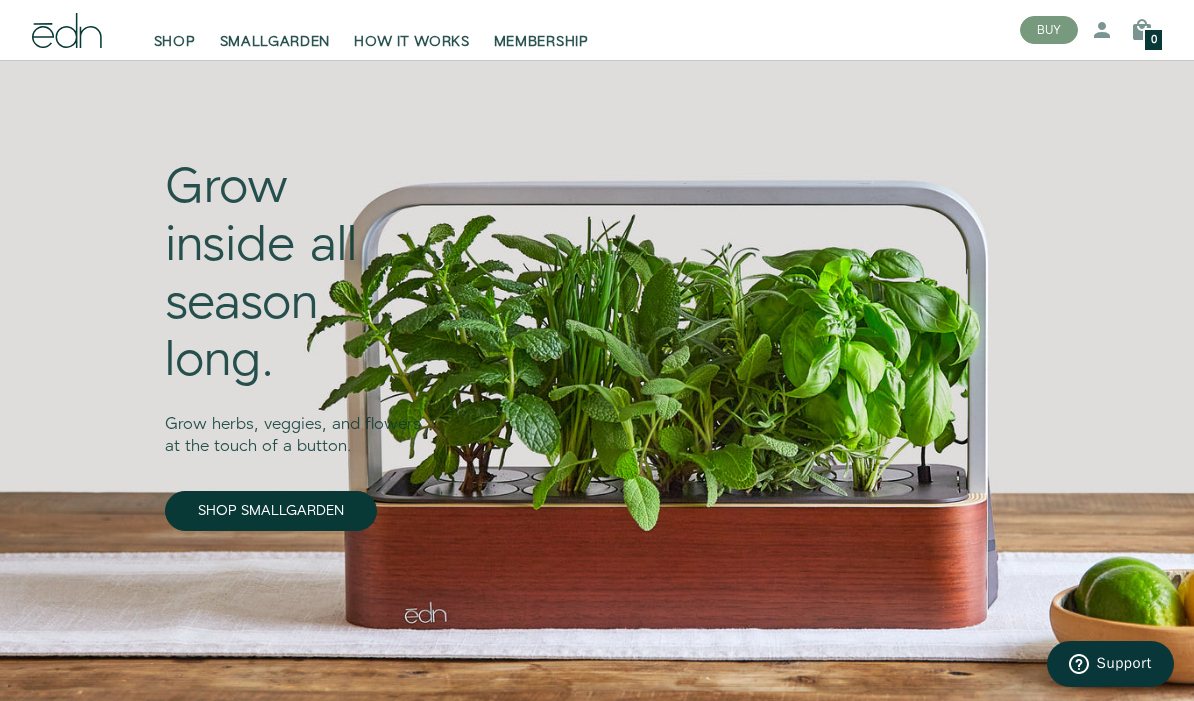 click on "HOW IT WORKS" at bounding box center (411, 42) 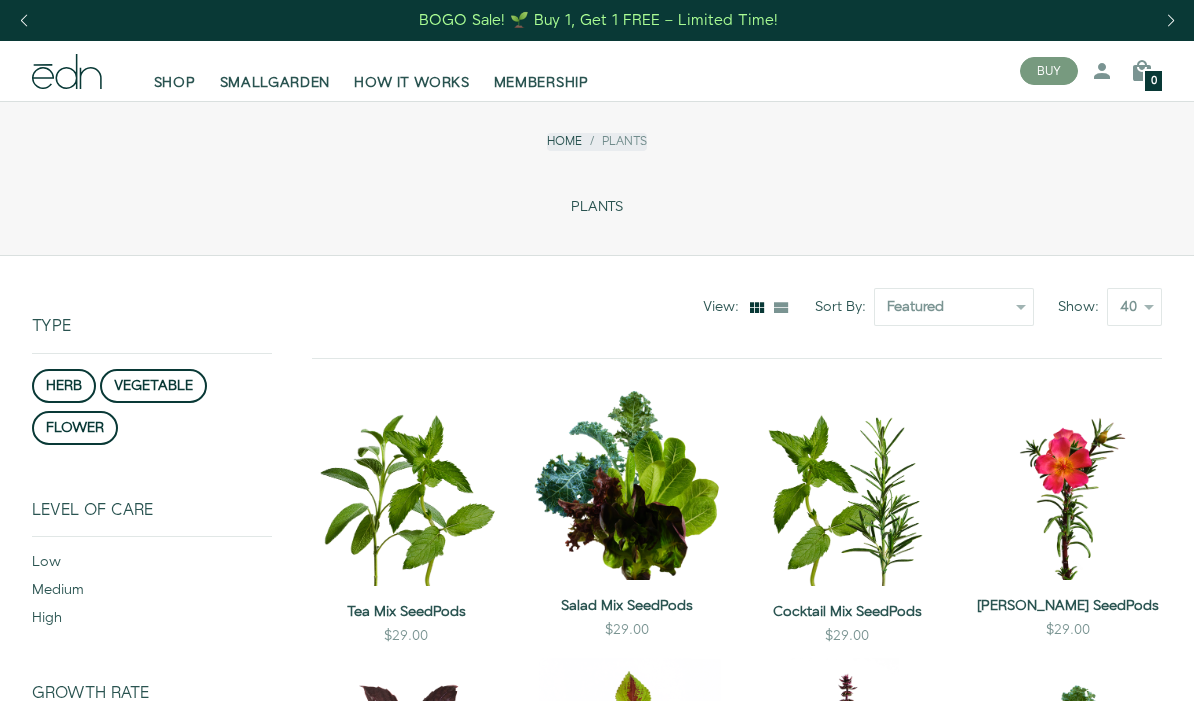 scroll, scrollTop: 0, scrollLeft: 0, axis: both 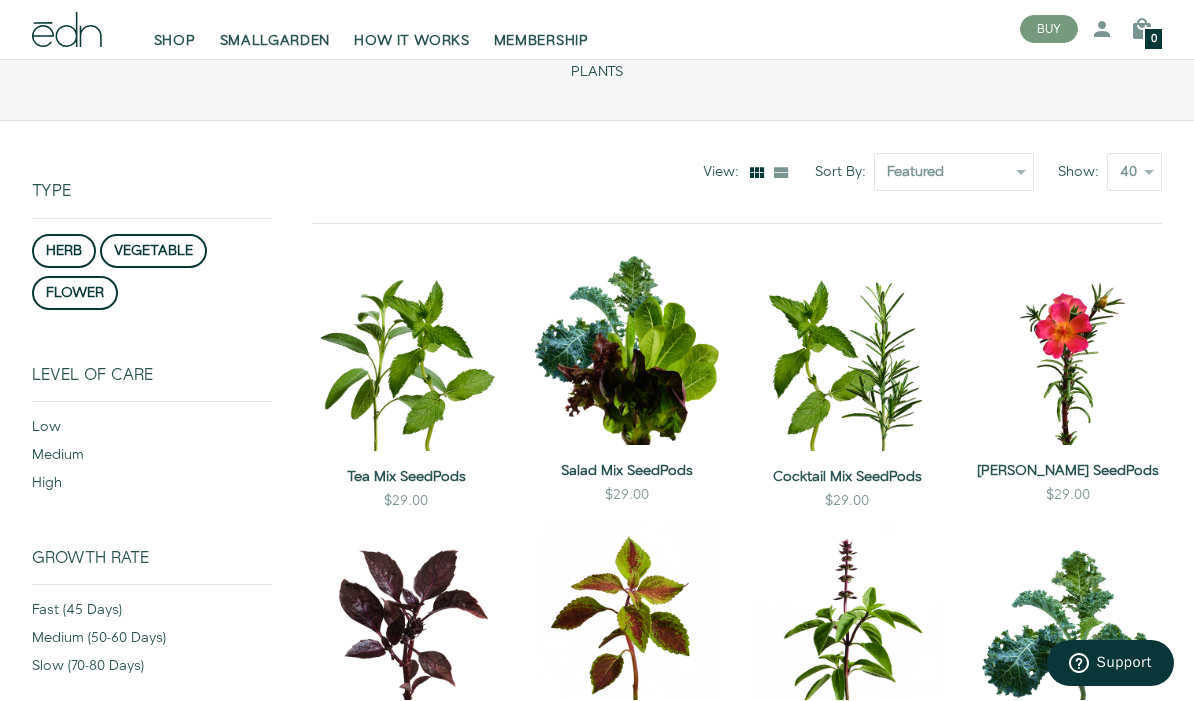 click on "flower" at bounding box center (75, 294) 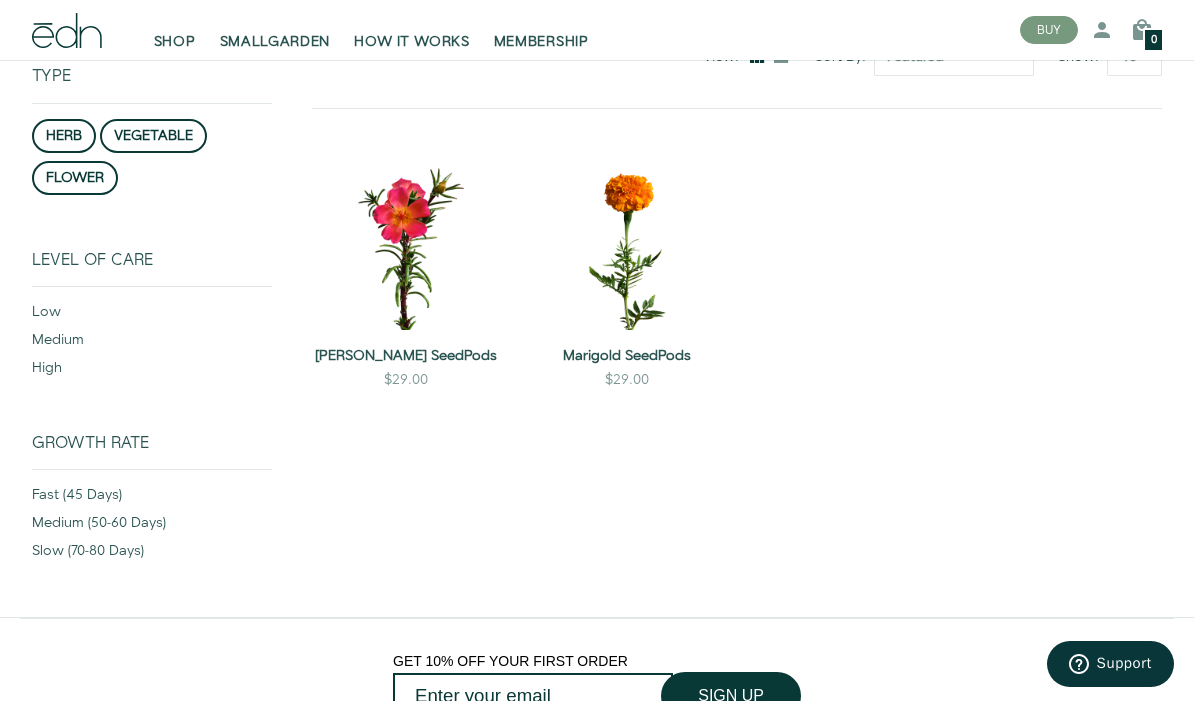 scroll, scrollTop: 255, scrollLeft: 0, axis: vertical 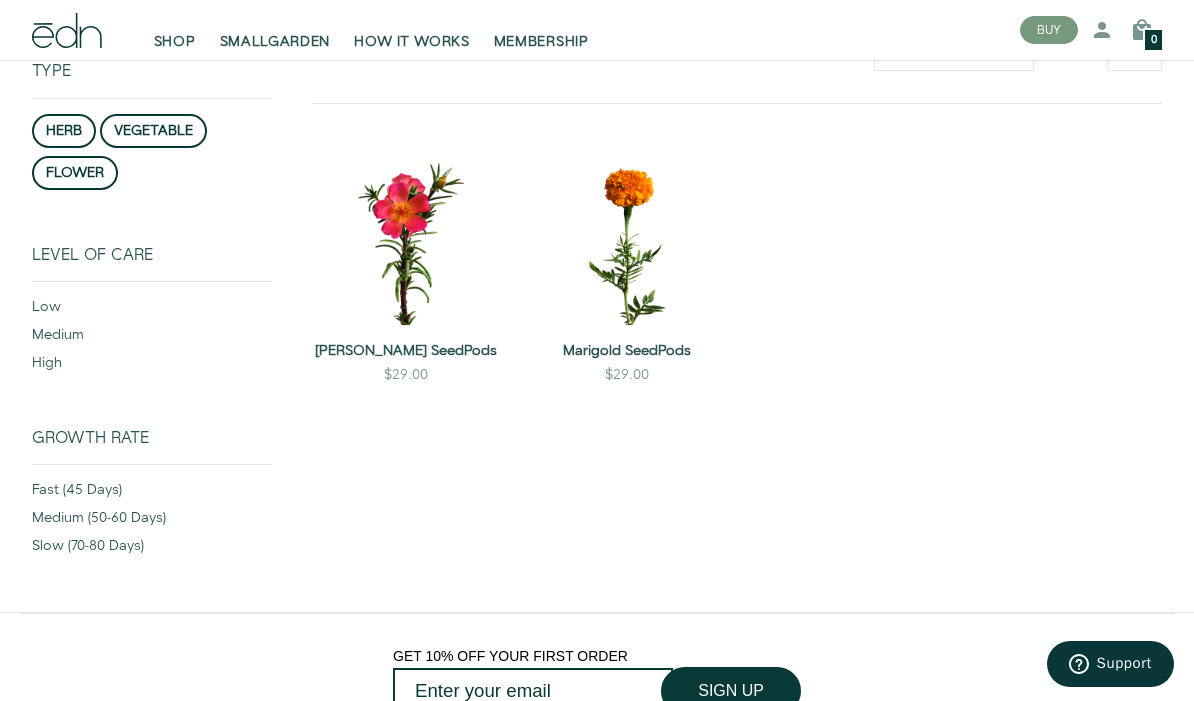 click on "vegetable" at bounding box center [153, 131] 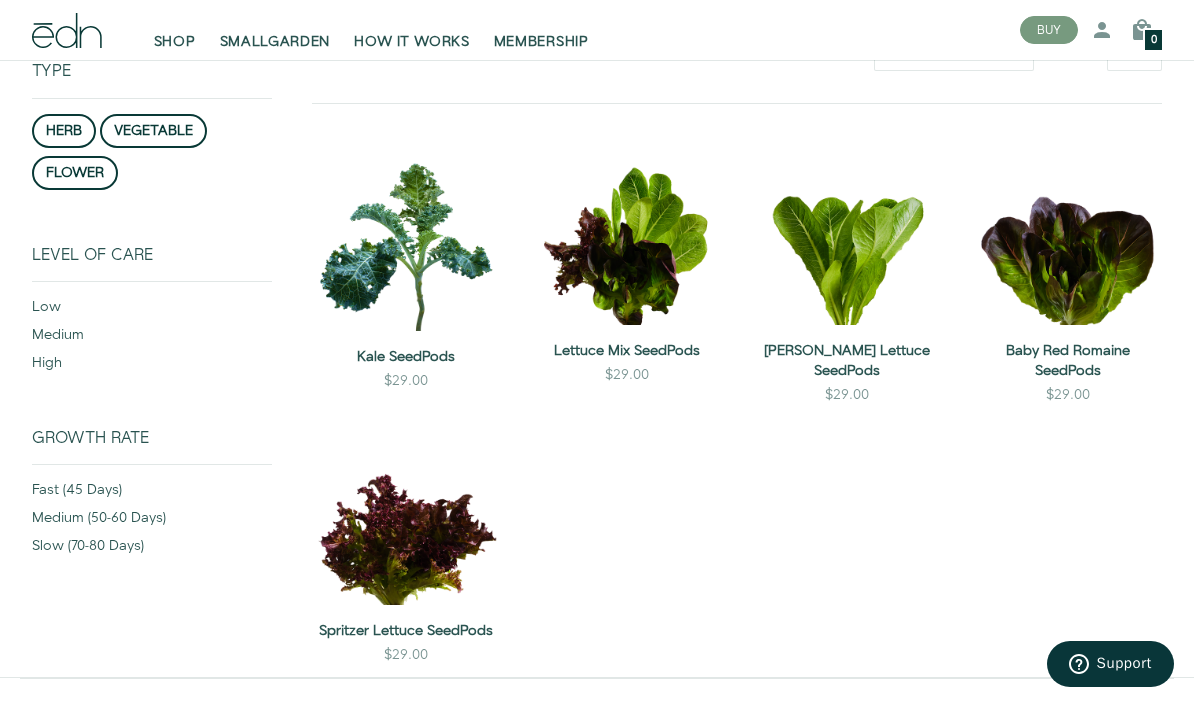 click on "herb" at bounding box center (64, 131) 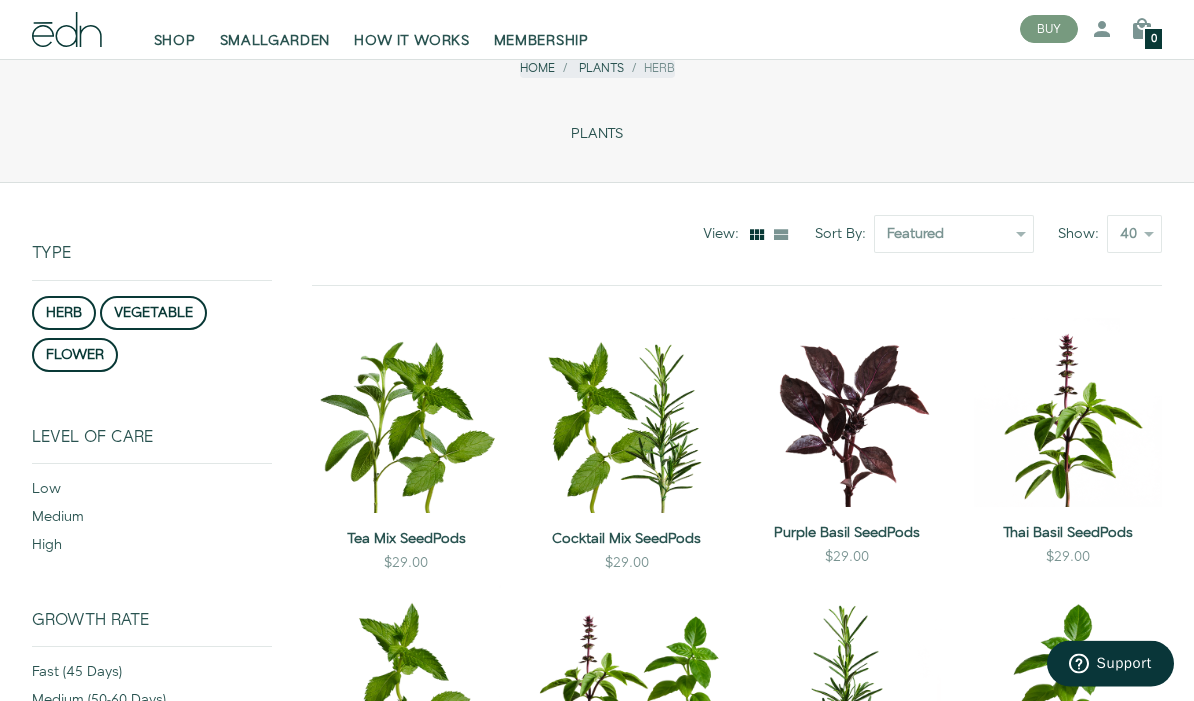 scroll, scrollTop: 0, scrollLeft: 0, axis: both 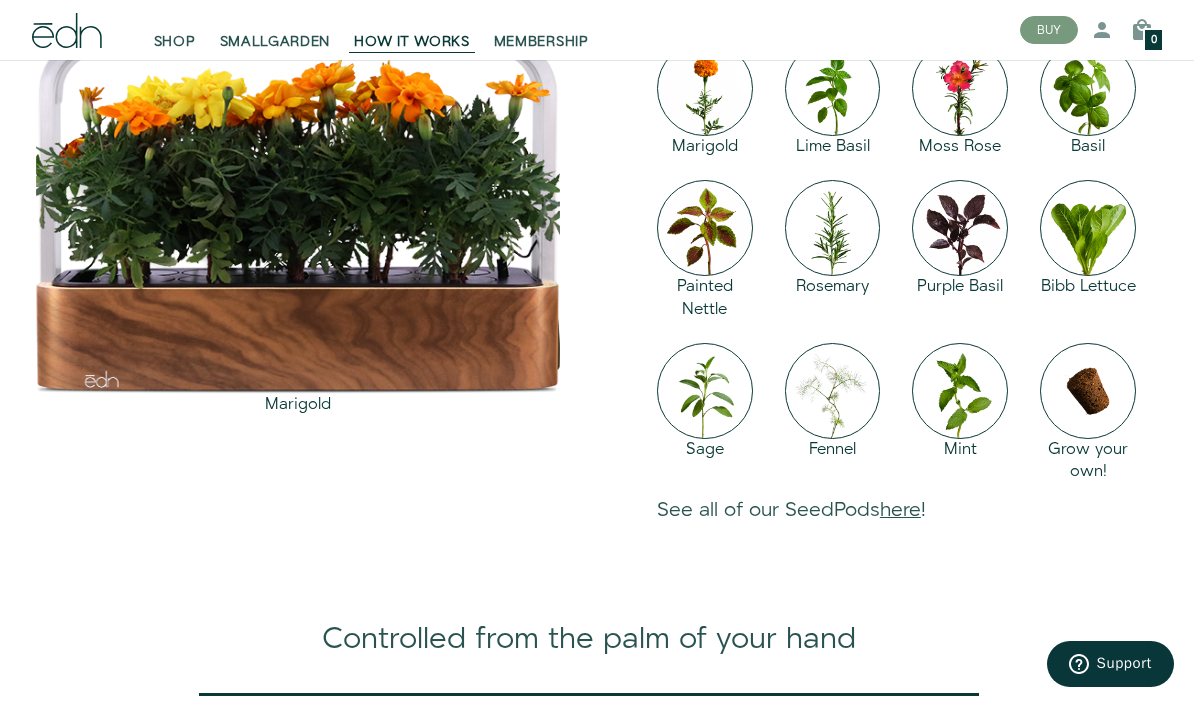 click on "here" at bounding box center (900, 510) 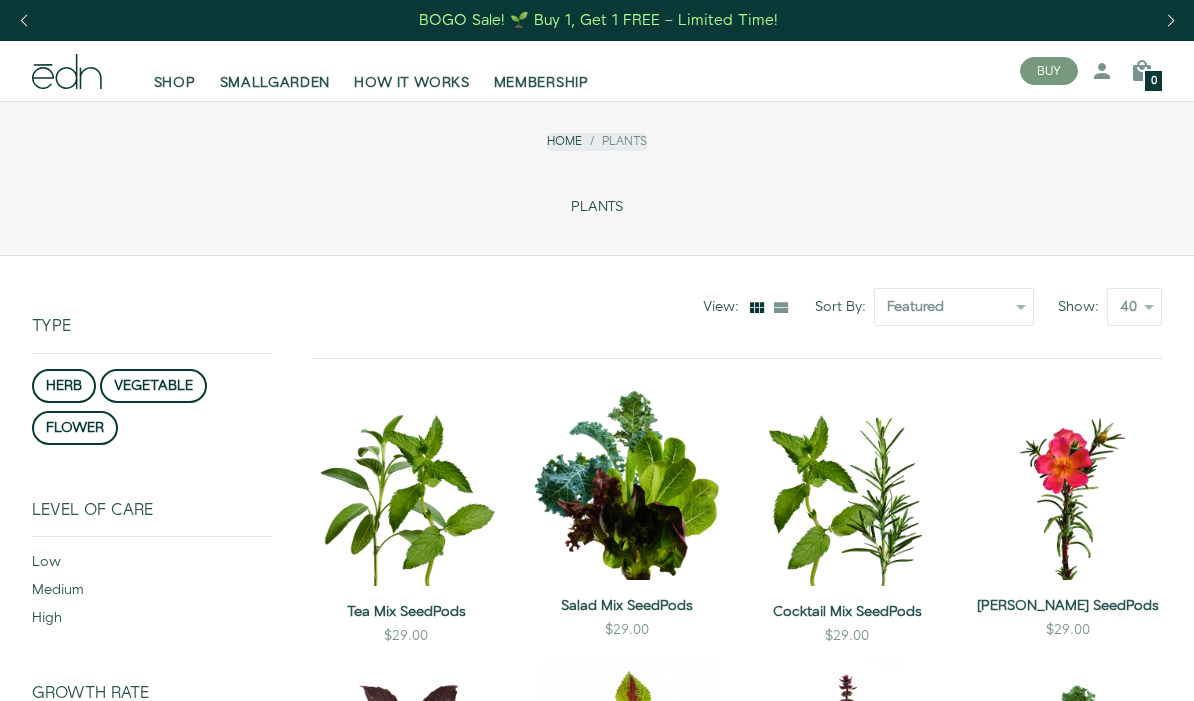 scroll, scrollTop: 0, scrollLeft: 0, axis: both 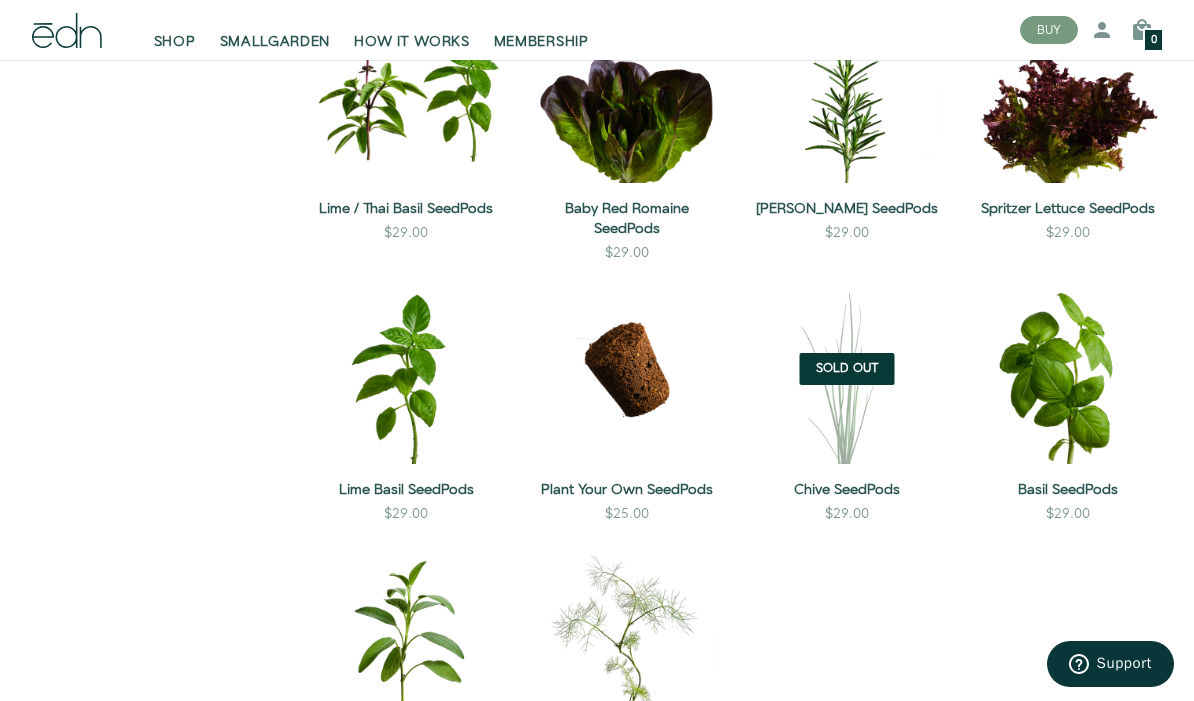 click on "QUICK VIEW" at bounding box center [627, 405] 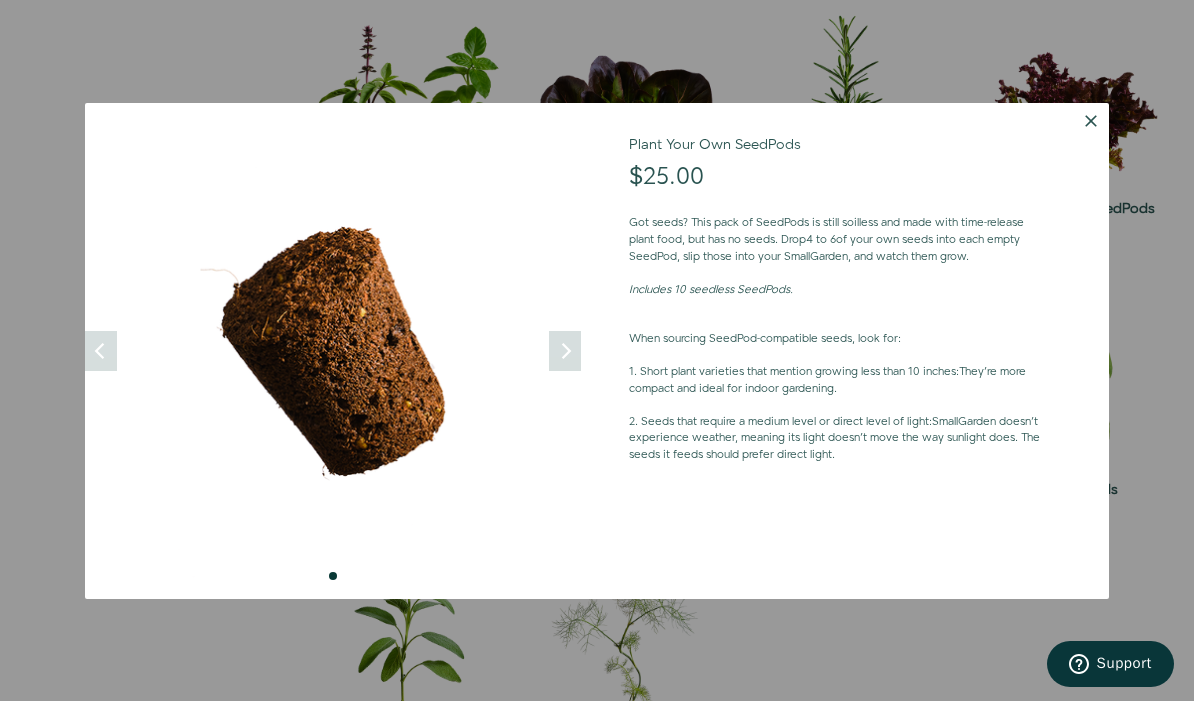 click at bounding box center [1091, 121] 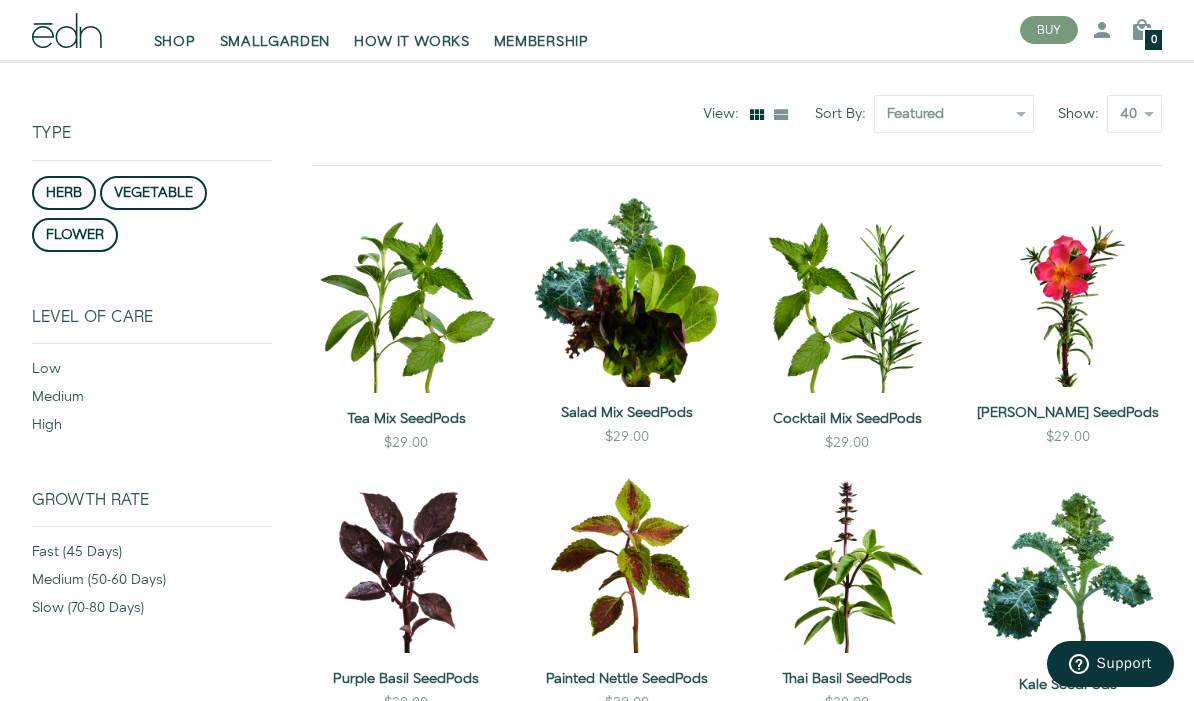 scroll, scrollTop: 198, scrollLeft: 0, axis: vertical 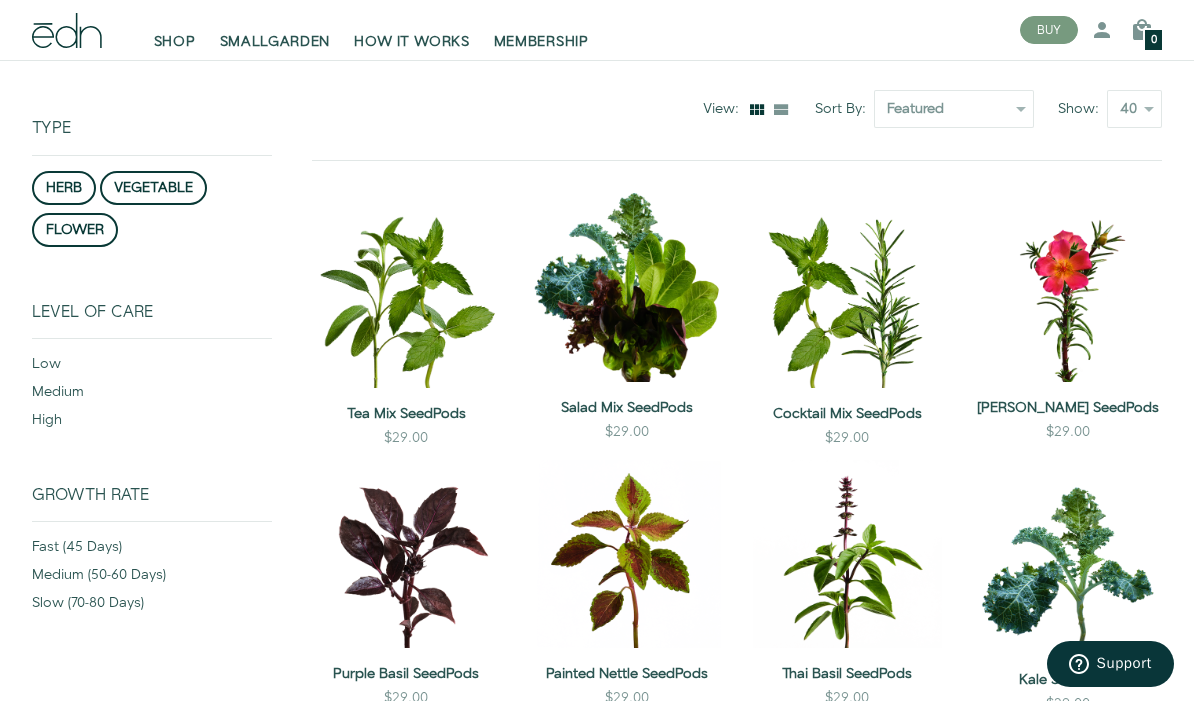 click on "QUICK VIEW" at bounding box center [1068, 323] 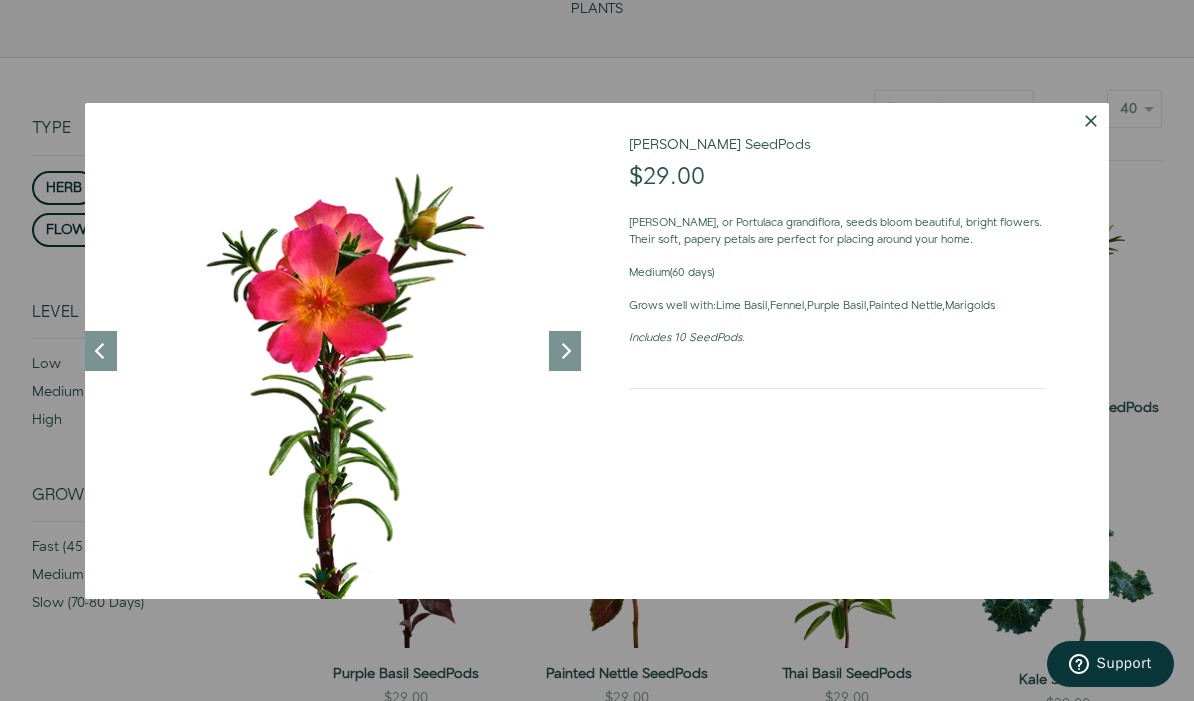 click at bounding box center [1091, 121] 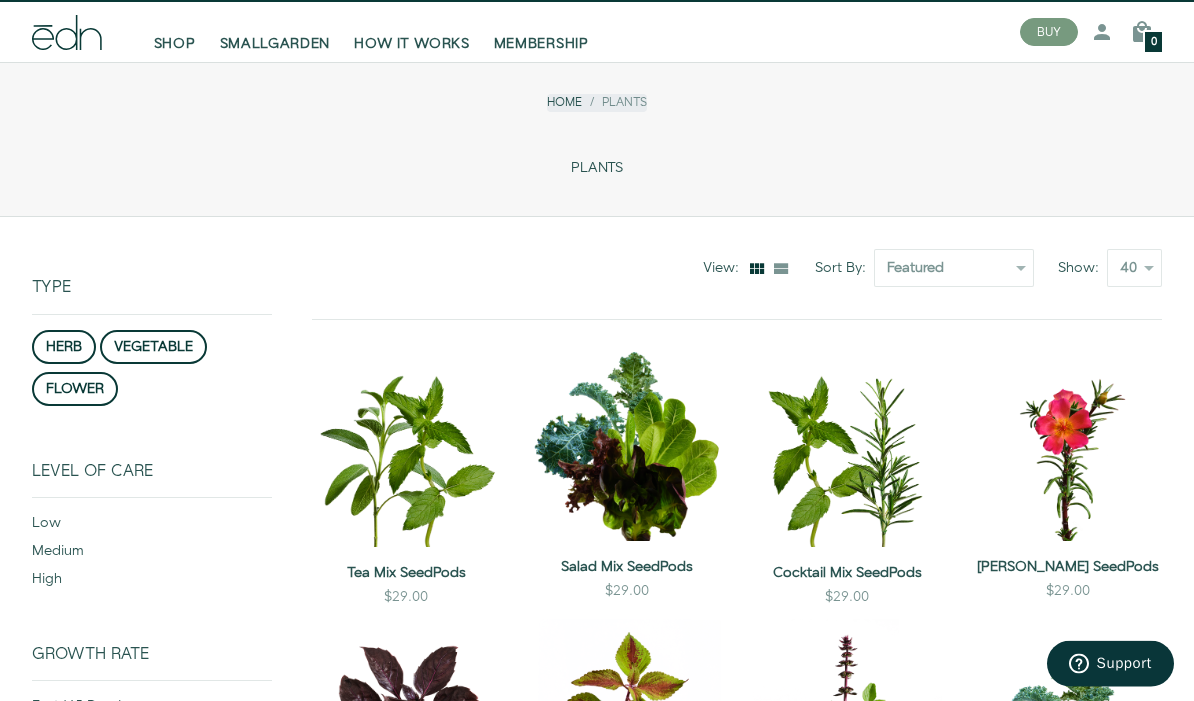 scroll, scrollTop: 0, scrollLeft: 0, axis: both 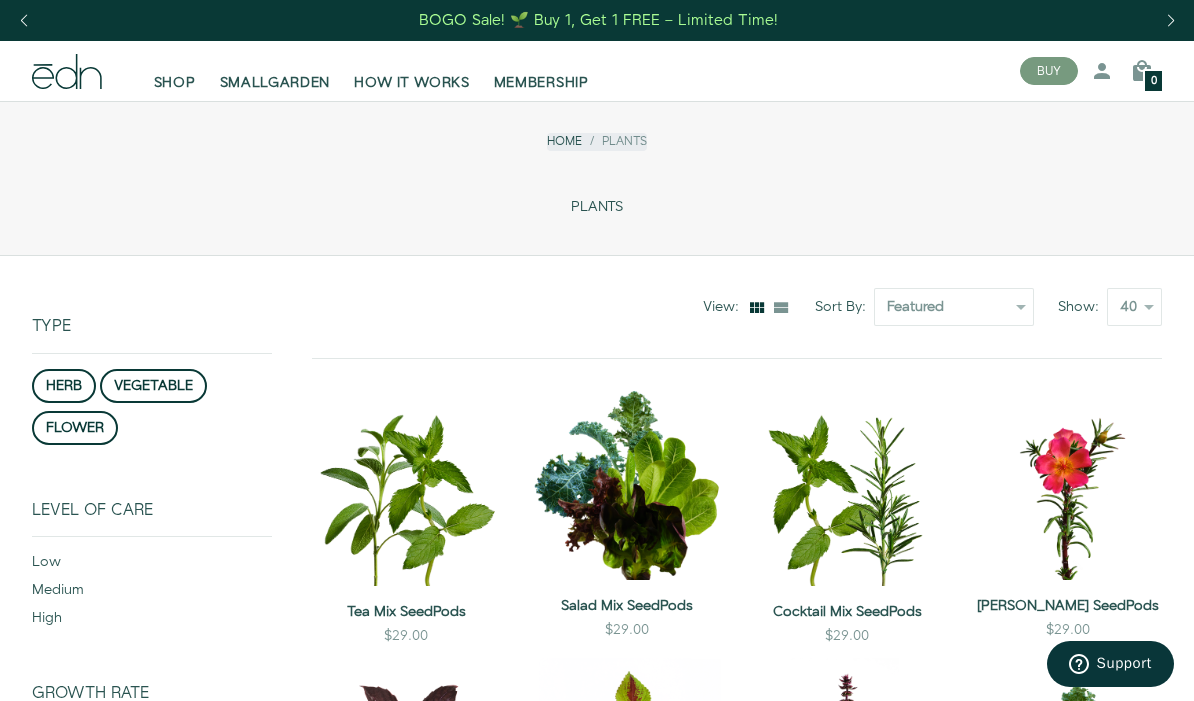 click on "SHOP" at bounding box center [175, 83] 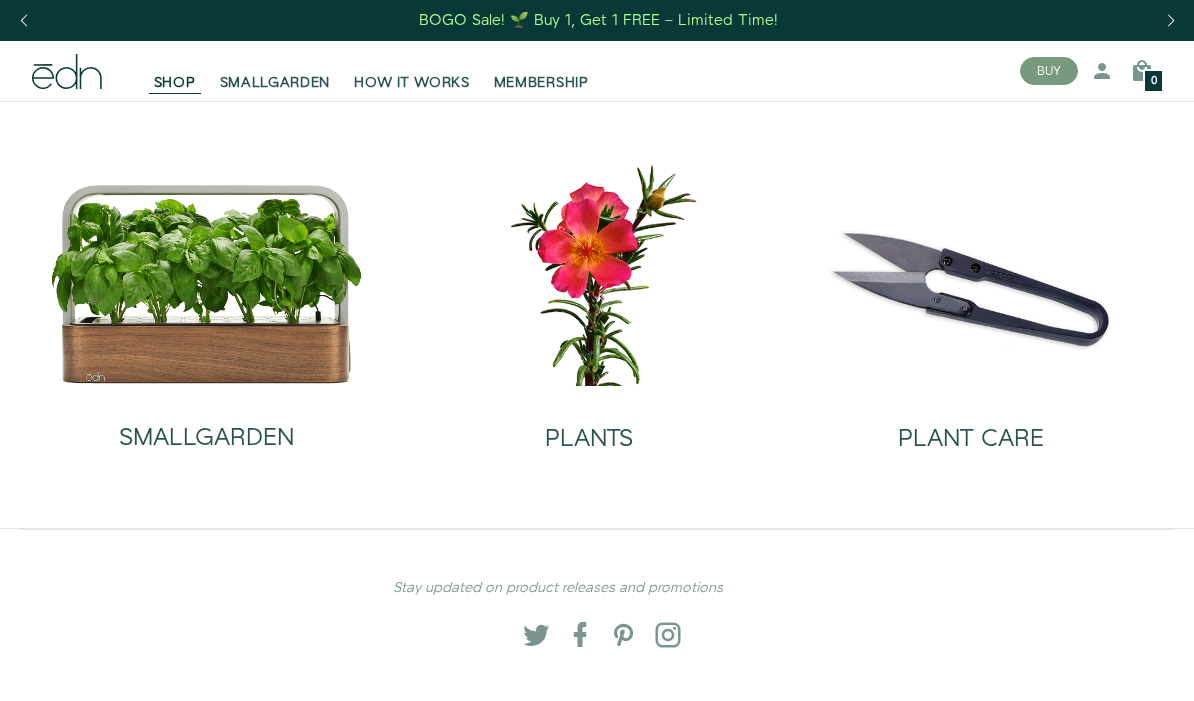 scroll, scrollTop: 0, scrollLeft: 0, axis: both 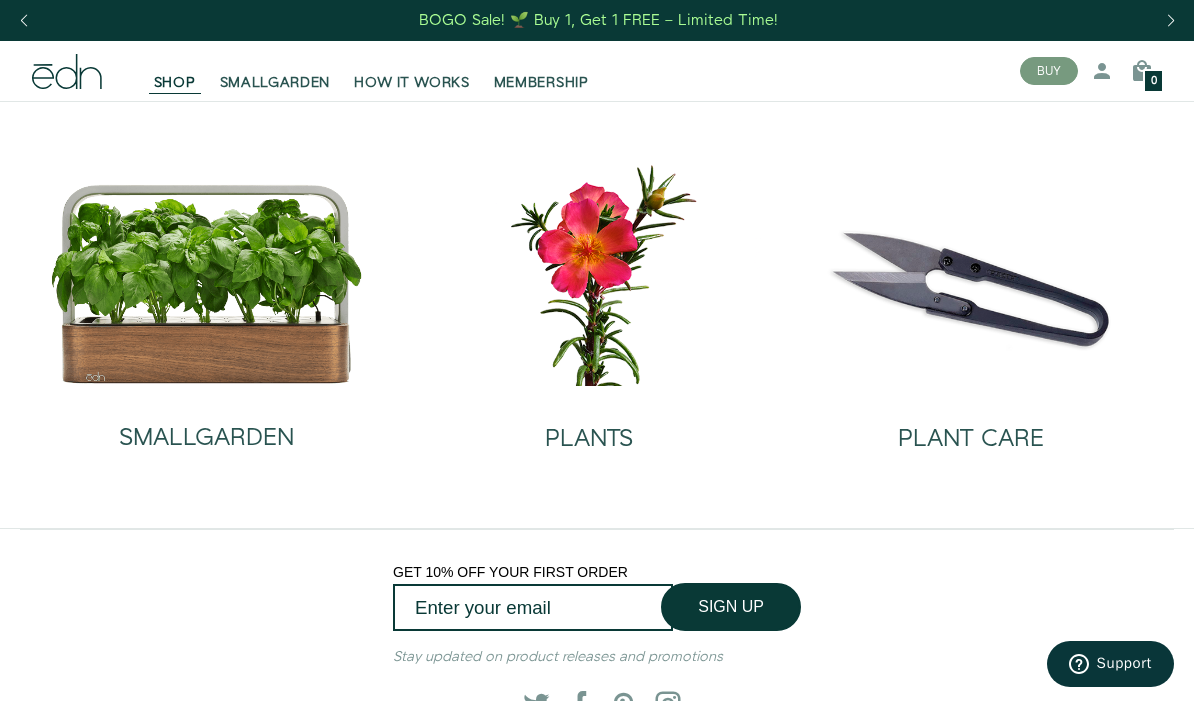 click on "SMALLGARDEN" at bounding box center (206, 438) 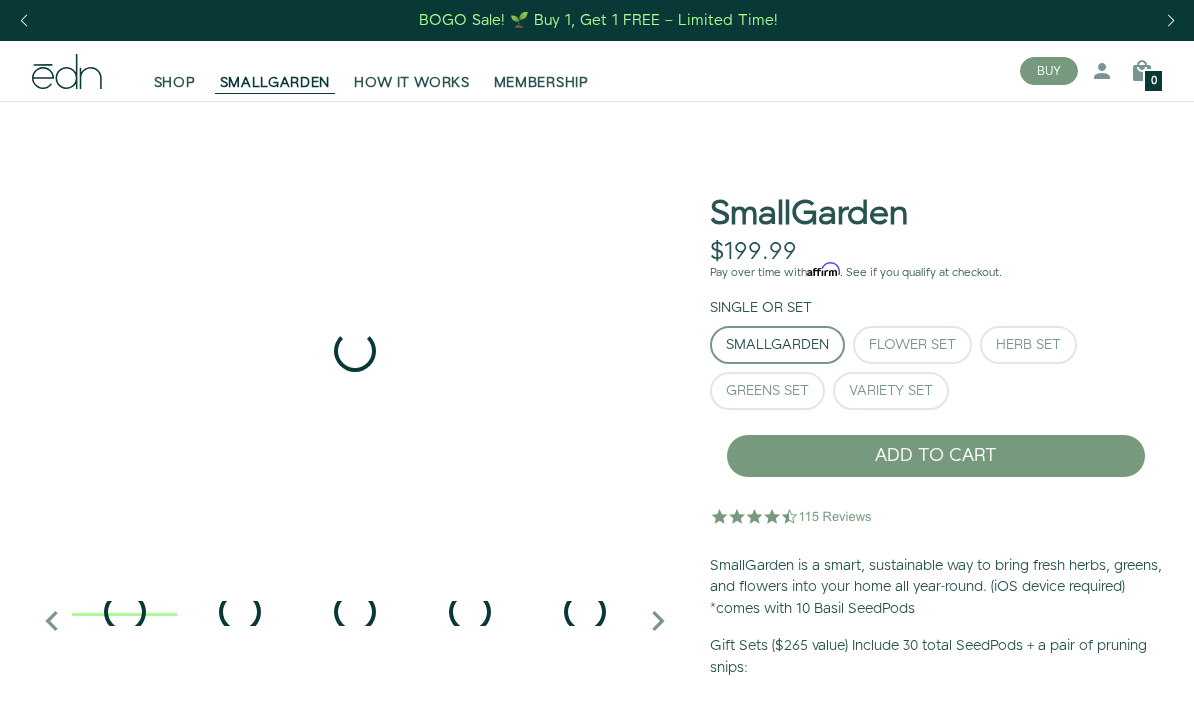 scroll, scrollTop: 0, scrollLeft: 0, axis: both 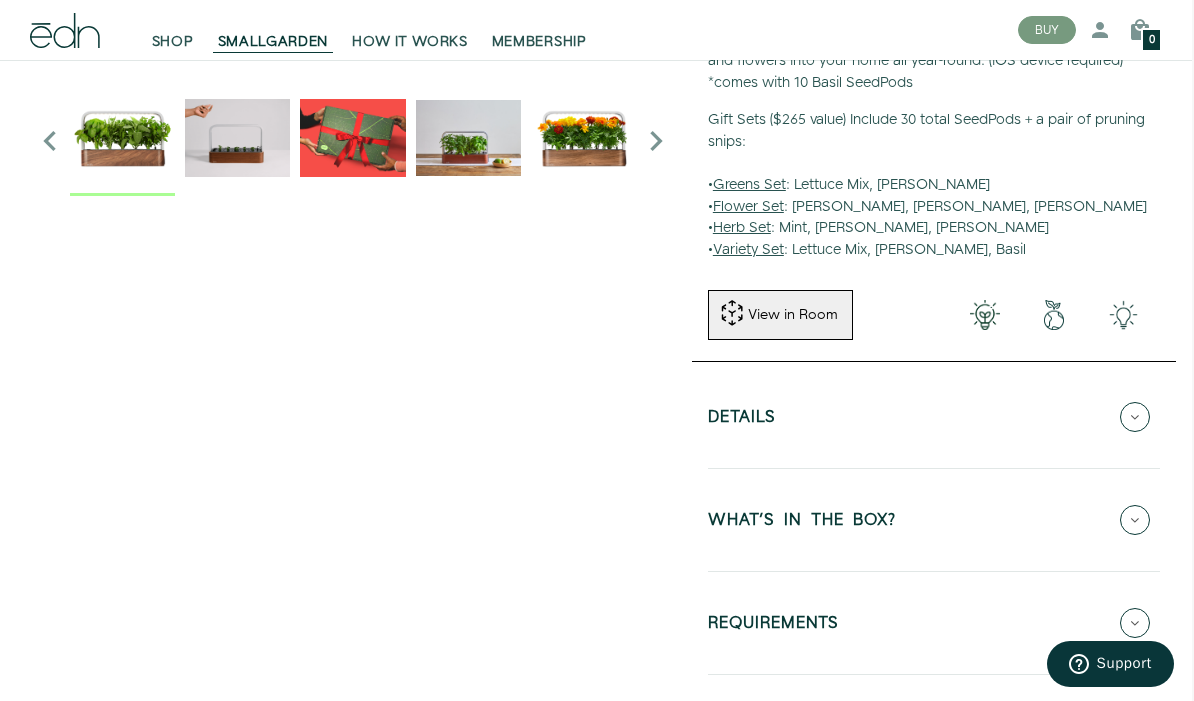 click at bounding box center (1135, 417) 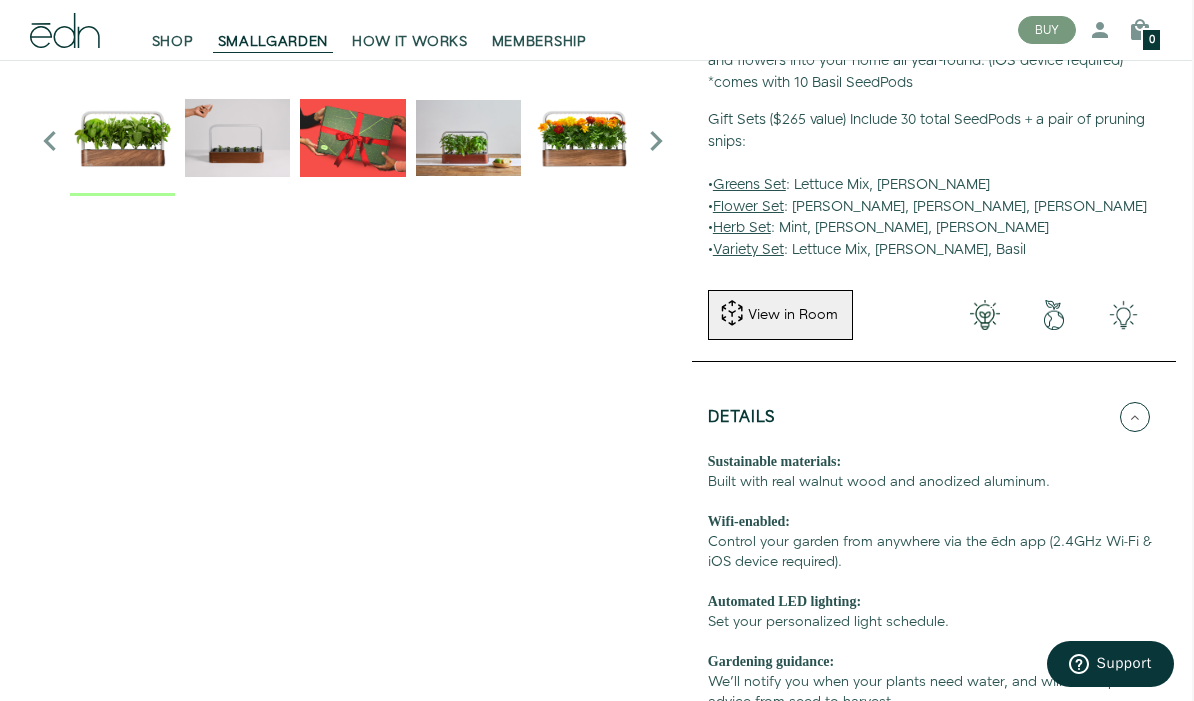 click at bounding box center (1135, 417) 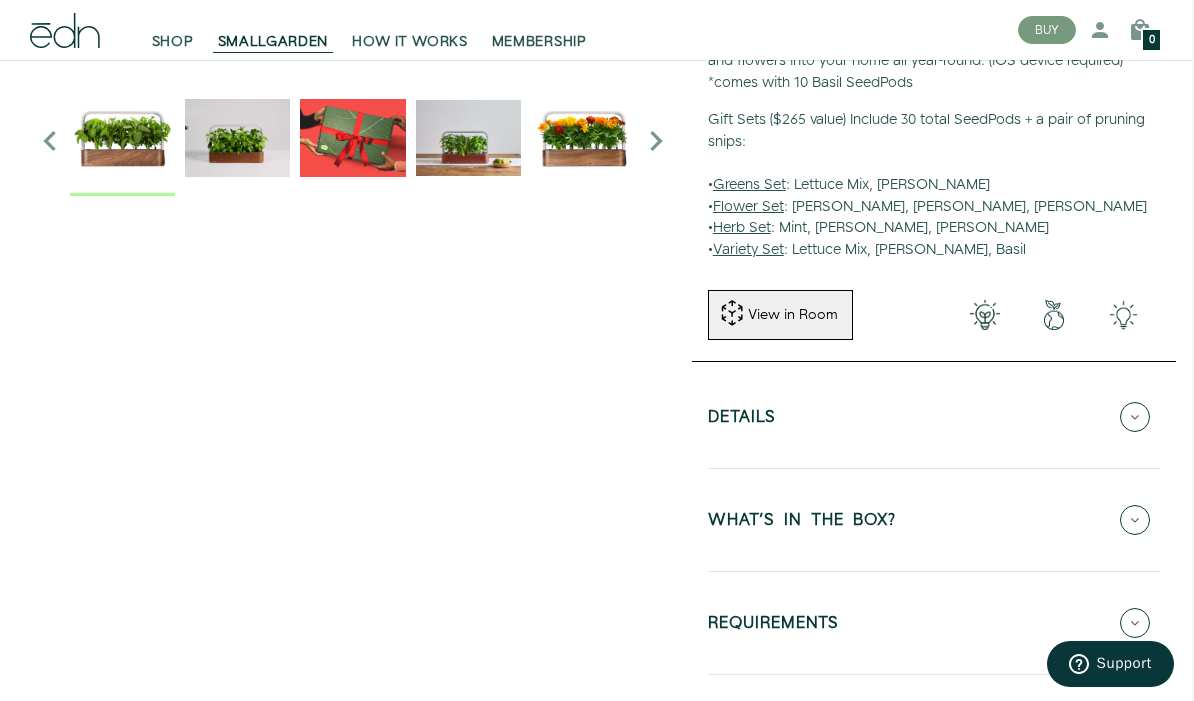 click at bounding box center (1135, 520) 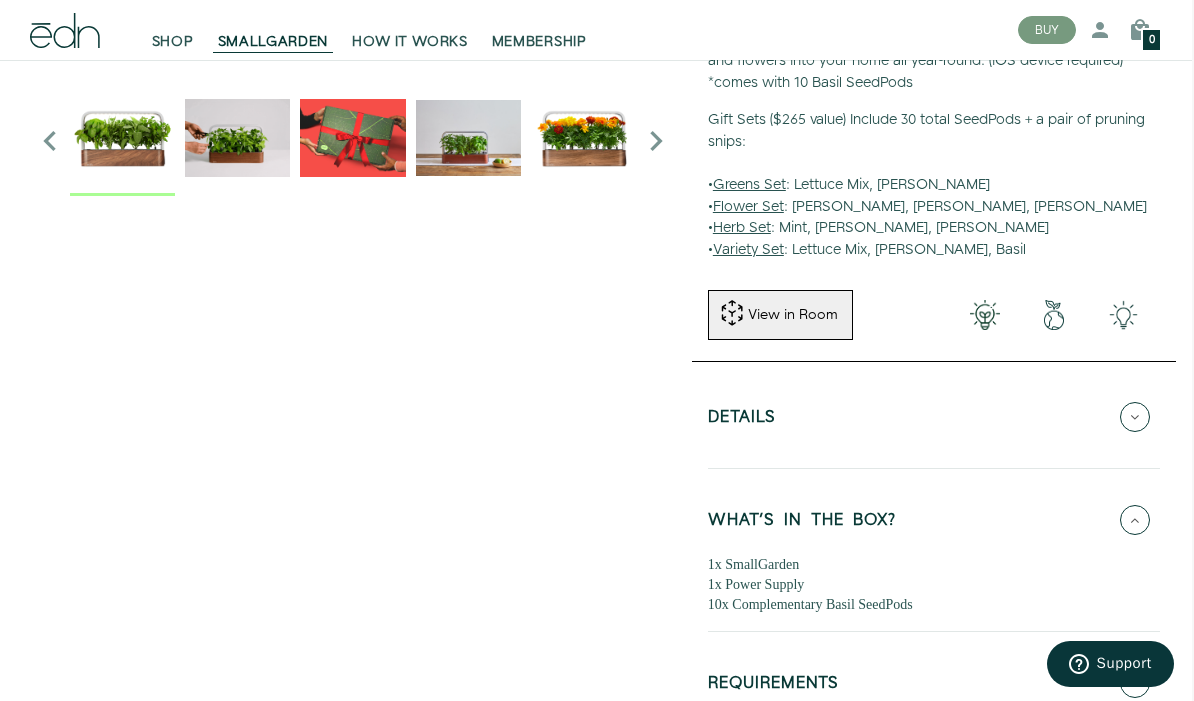 click at bounding box center [1135, 520] 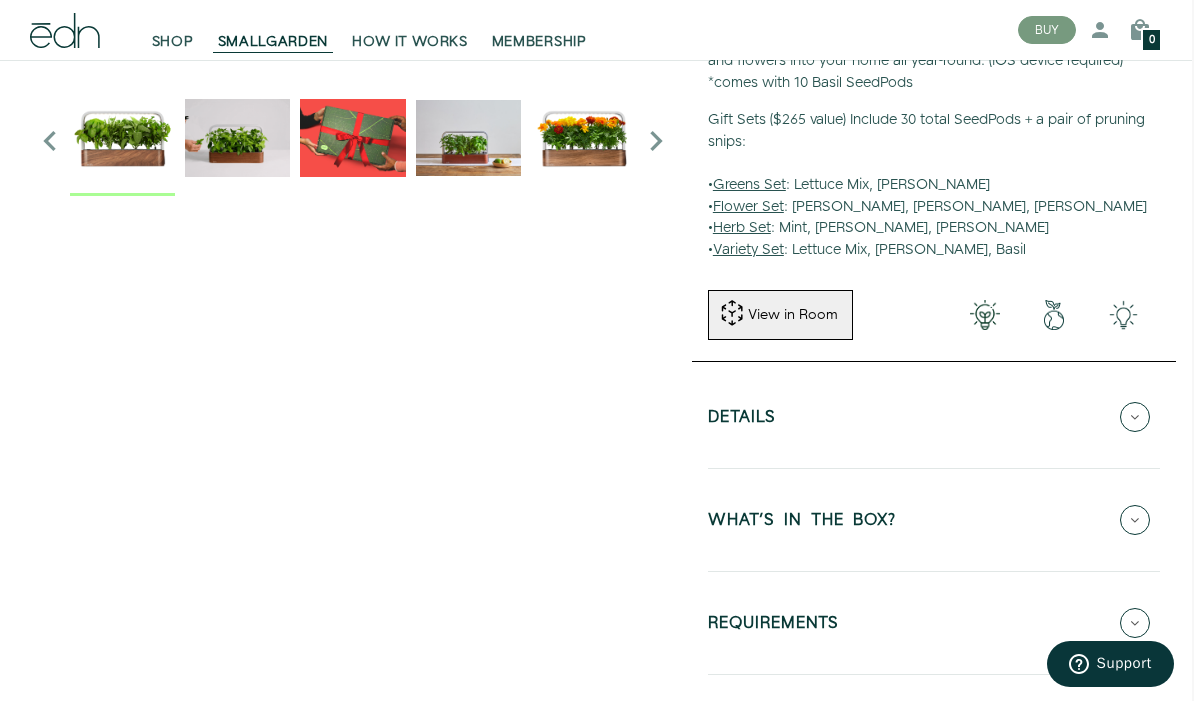 click at bounding box center (1135, 623) 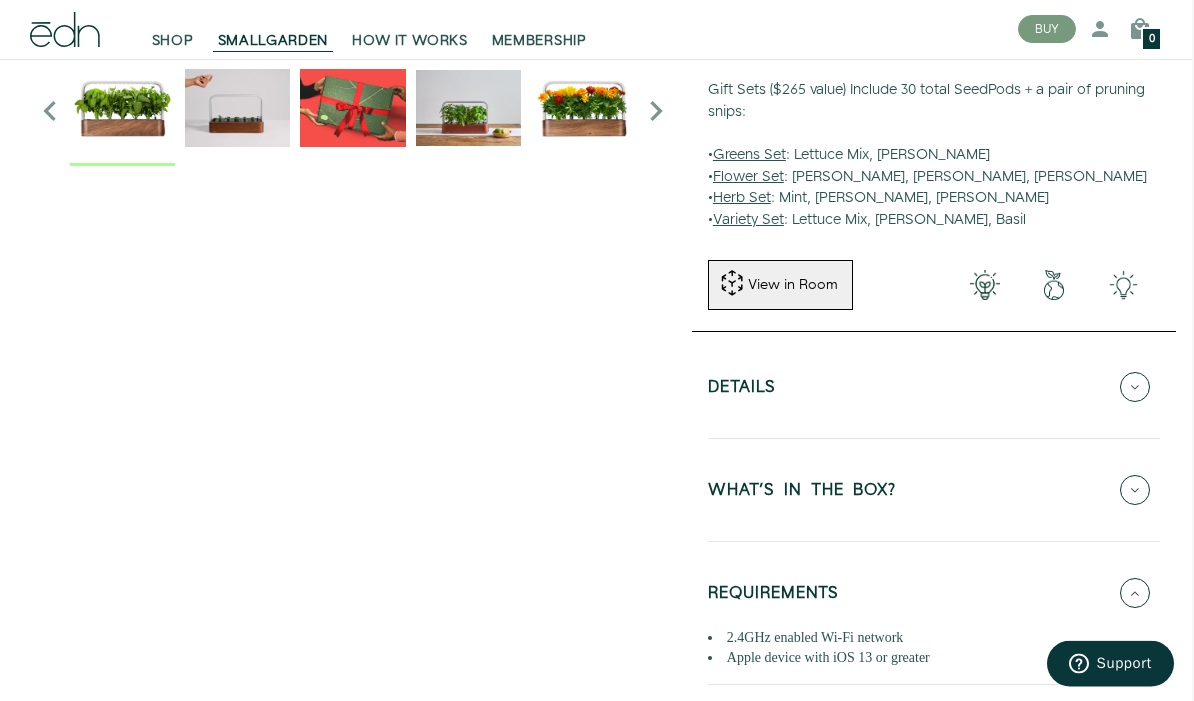 scroll, scrollTop: 572, scrollLeft: 2, axis: both 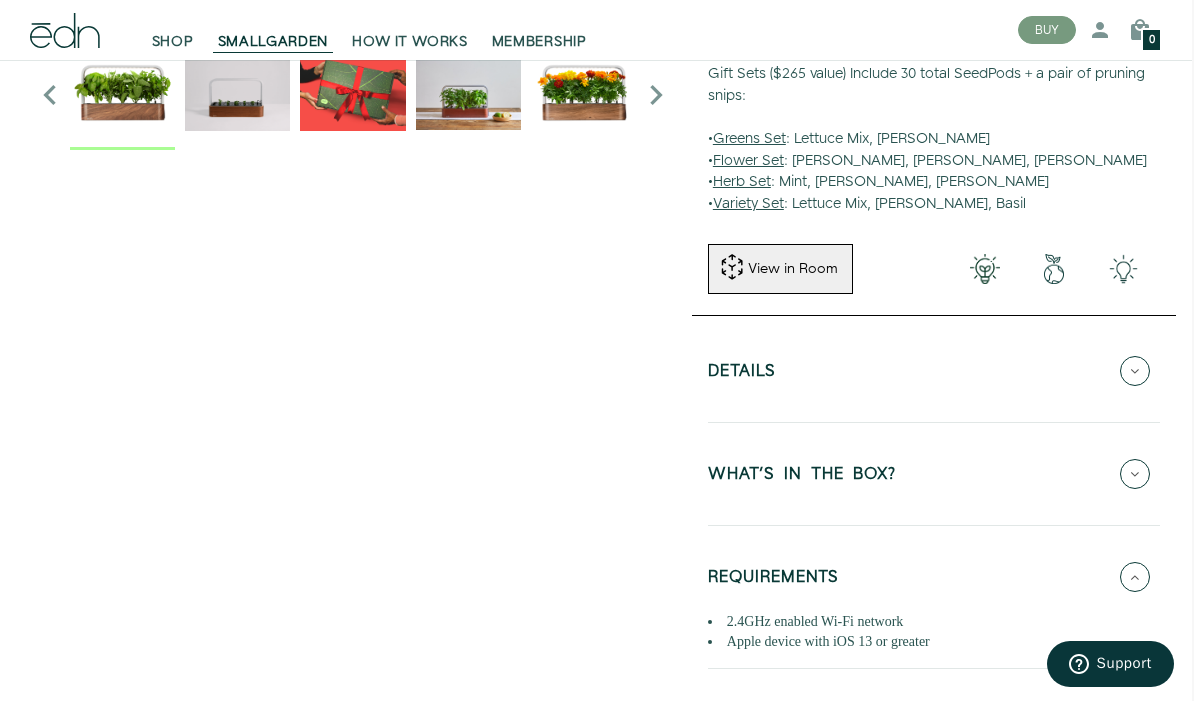 click at bounding box center (1135, 577) 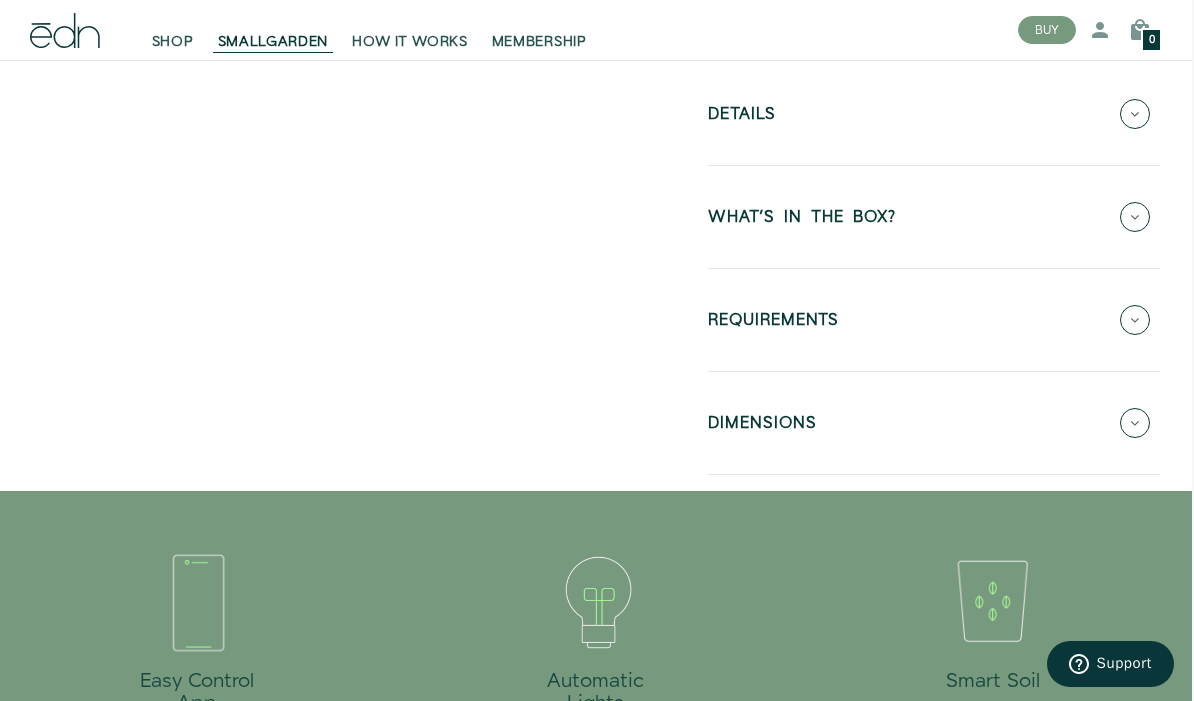click at bounding box center [1135, 423] 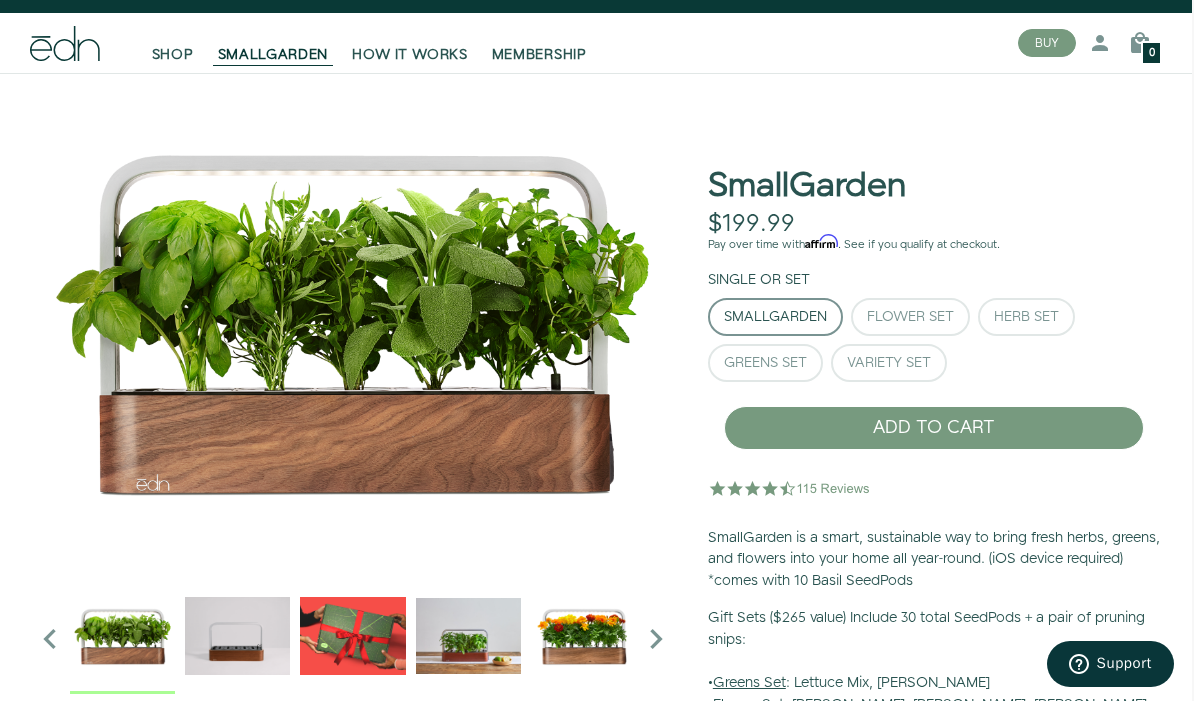 scroll, scrollTop: 21, scrollLeft: 2, axis: both 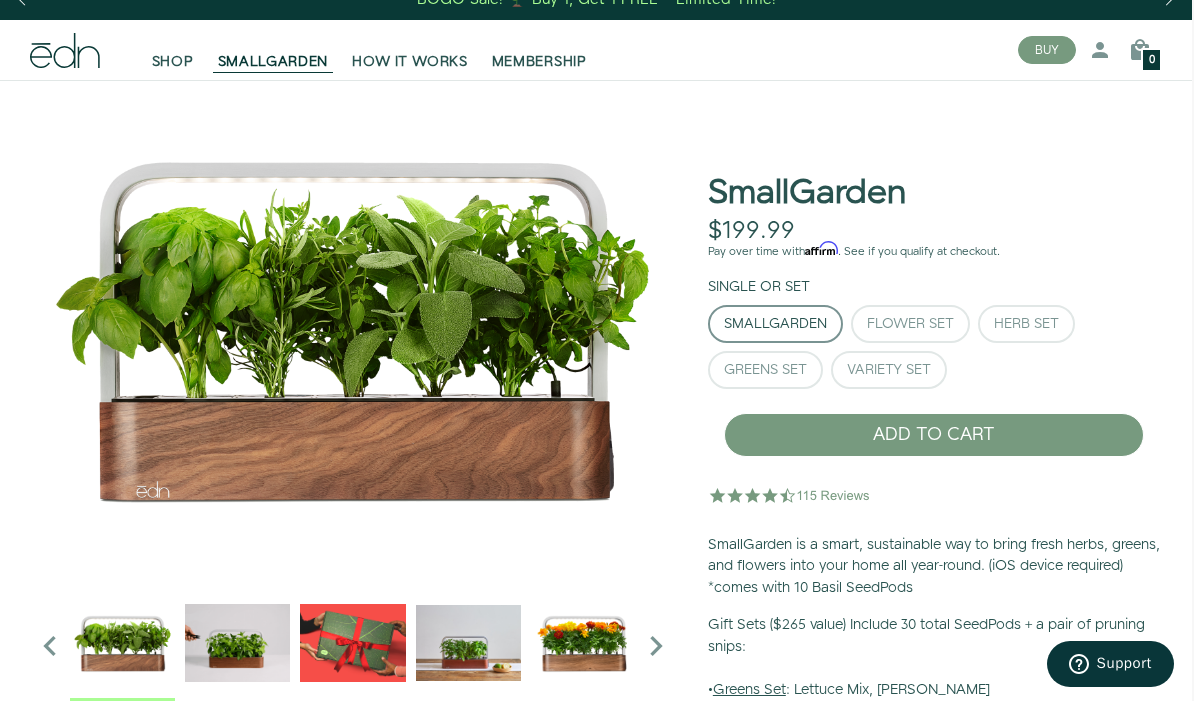 click on "Flower Set" at bounding box center [910, 324] 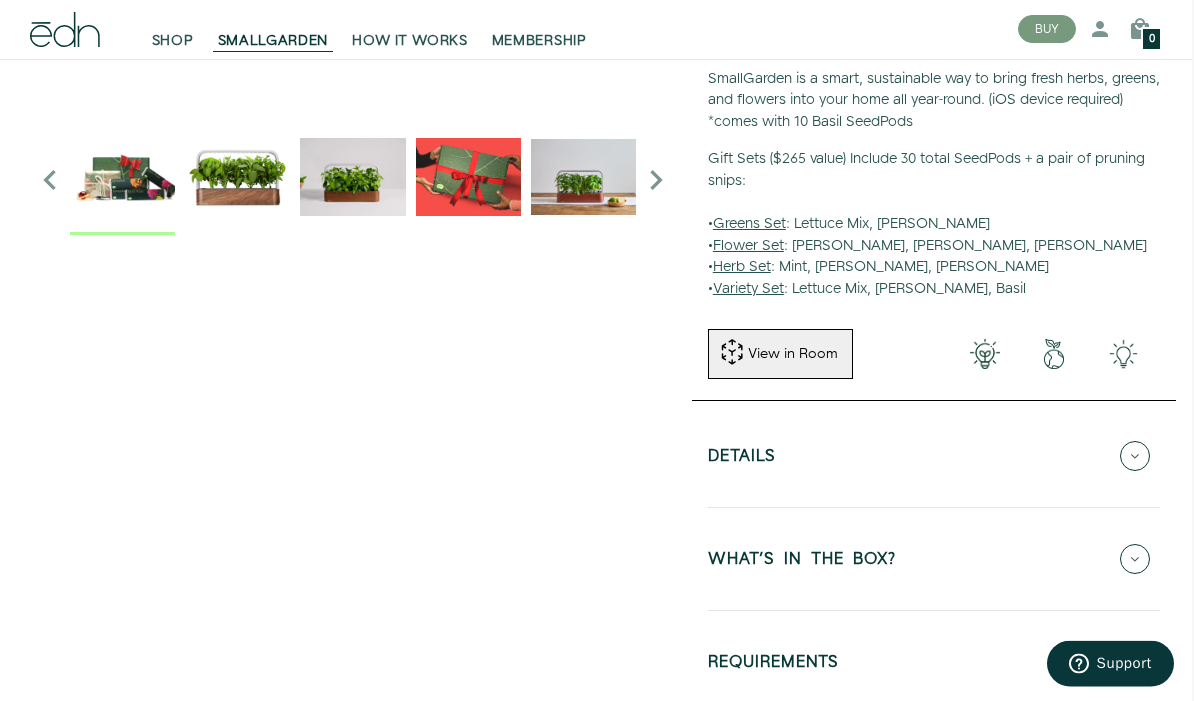 click at bounding box center [1135, 560] 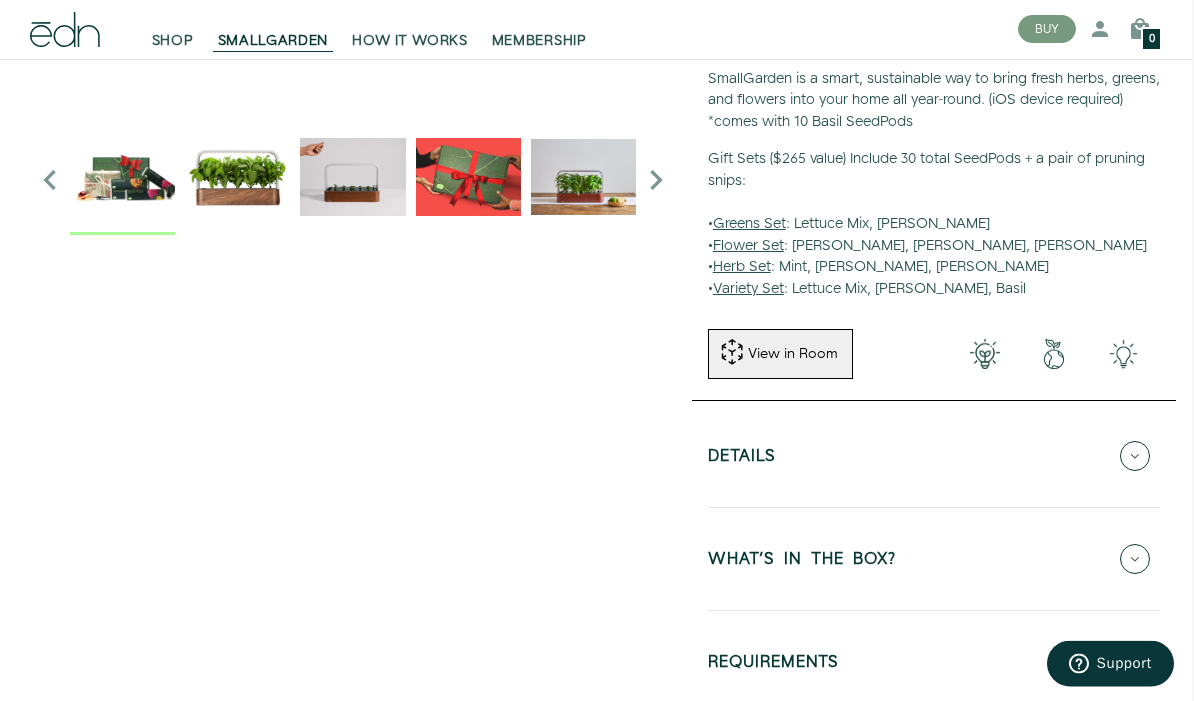 scroll, scrollTop: 487, scrollLeft: 2, axis: both 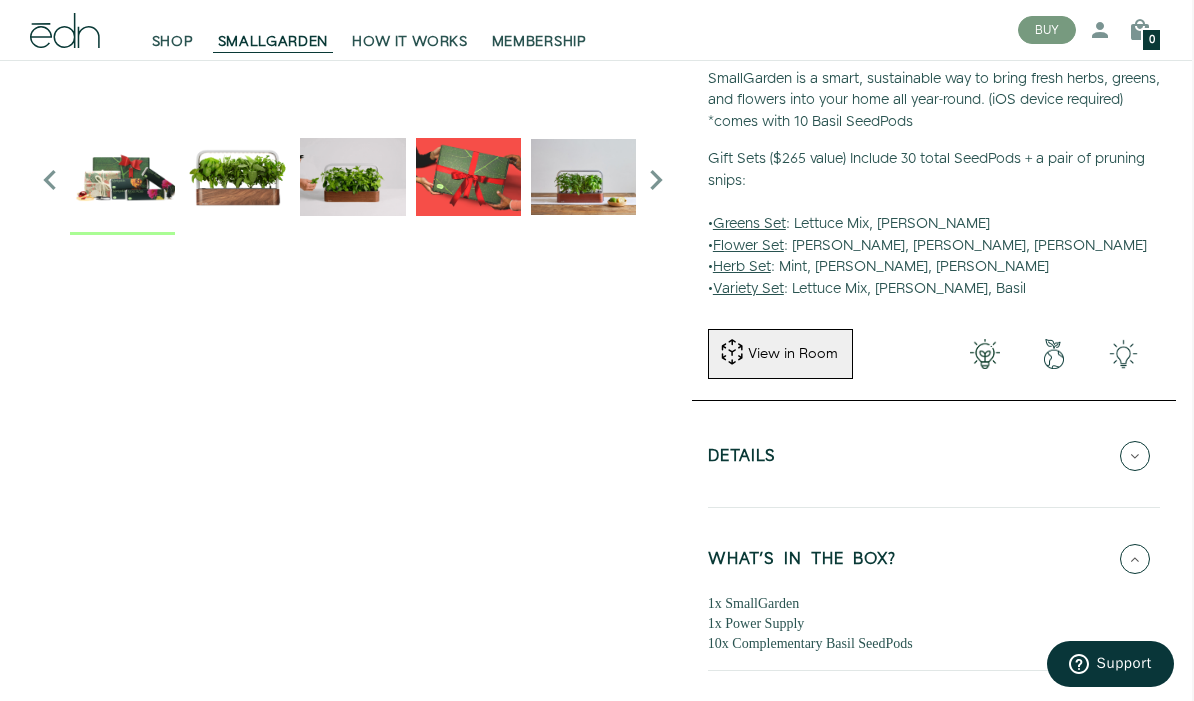 click at bounding box center [1135, 559] 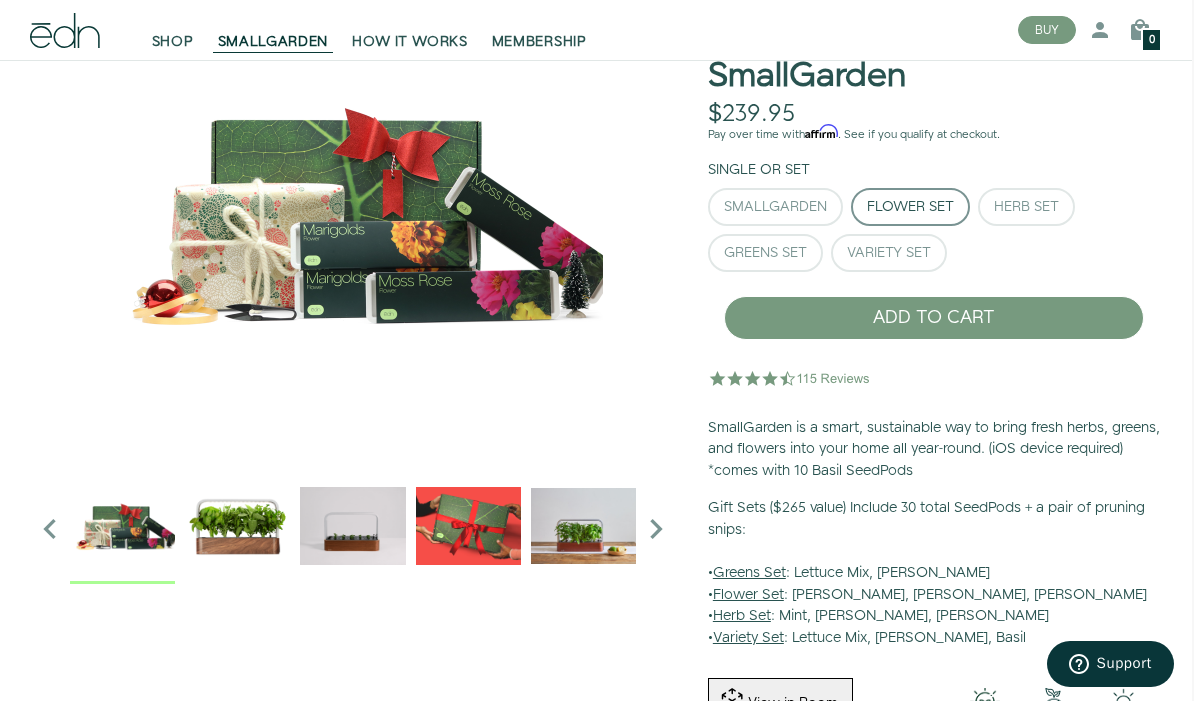 scroll, scrollTop: 135, scrollLeft: 2, axis: both 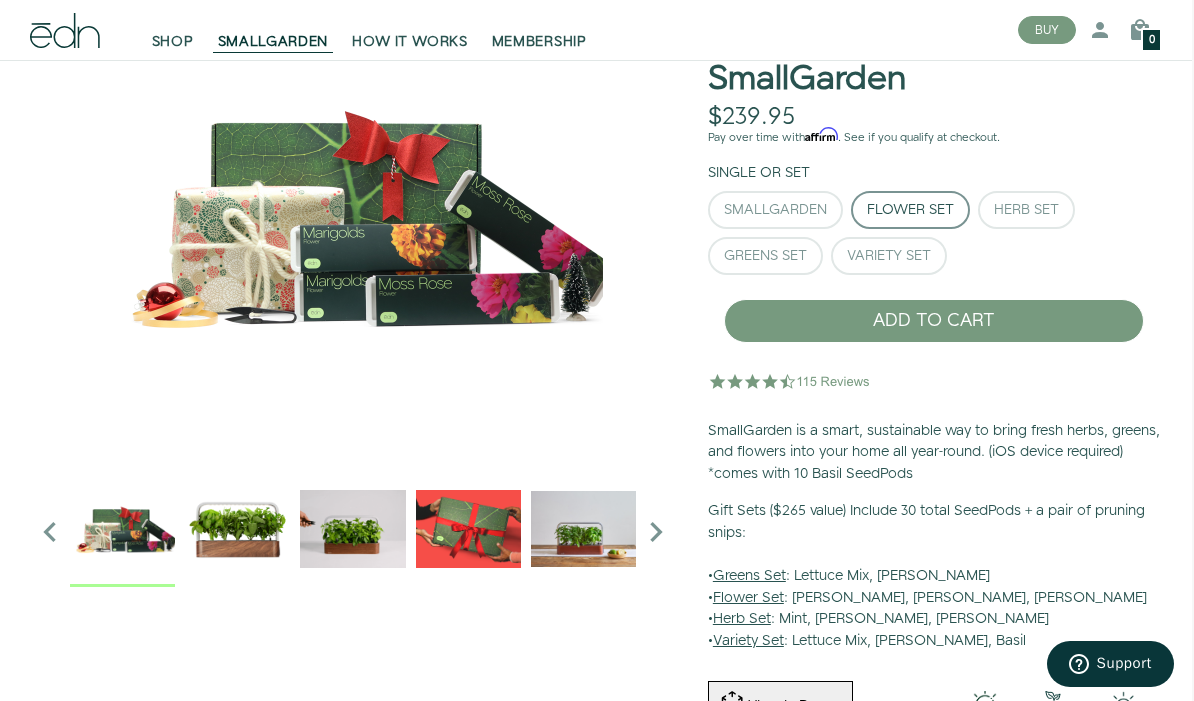 click on "Variety Set" at bounding box center [889, 256] 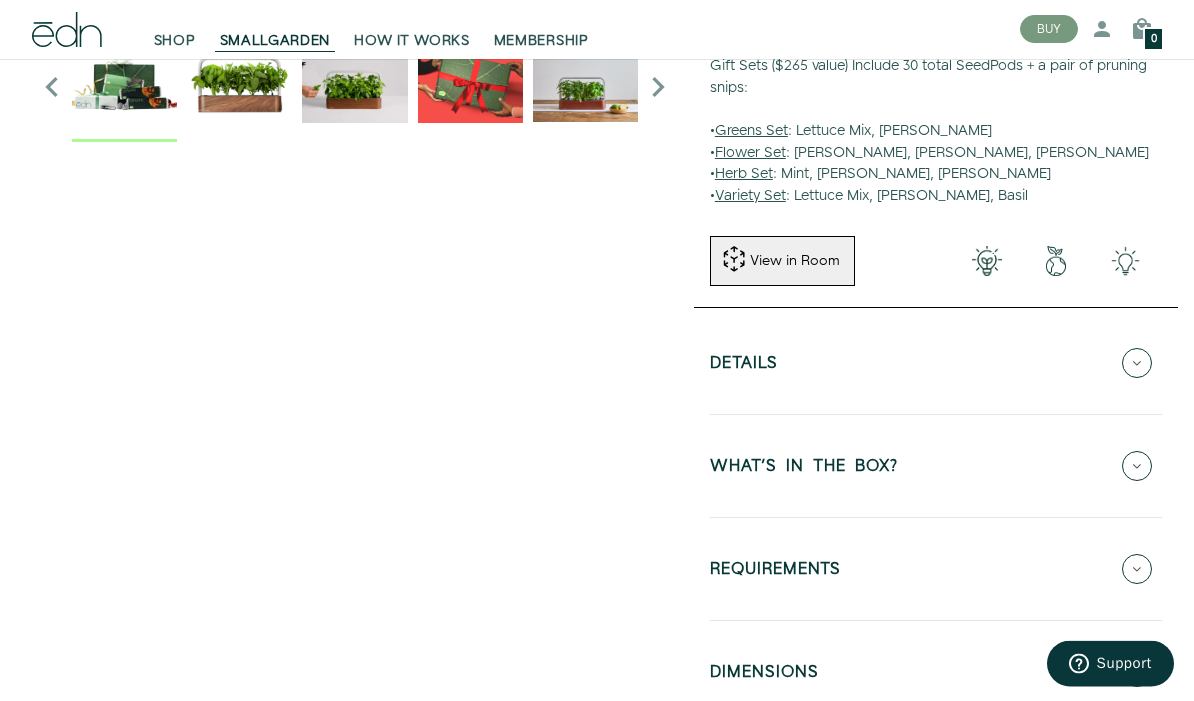 click at bounding box center [1137, 467] 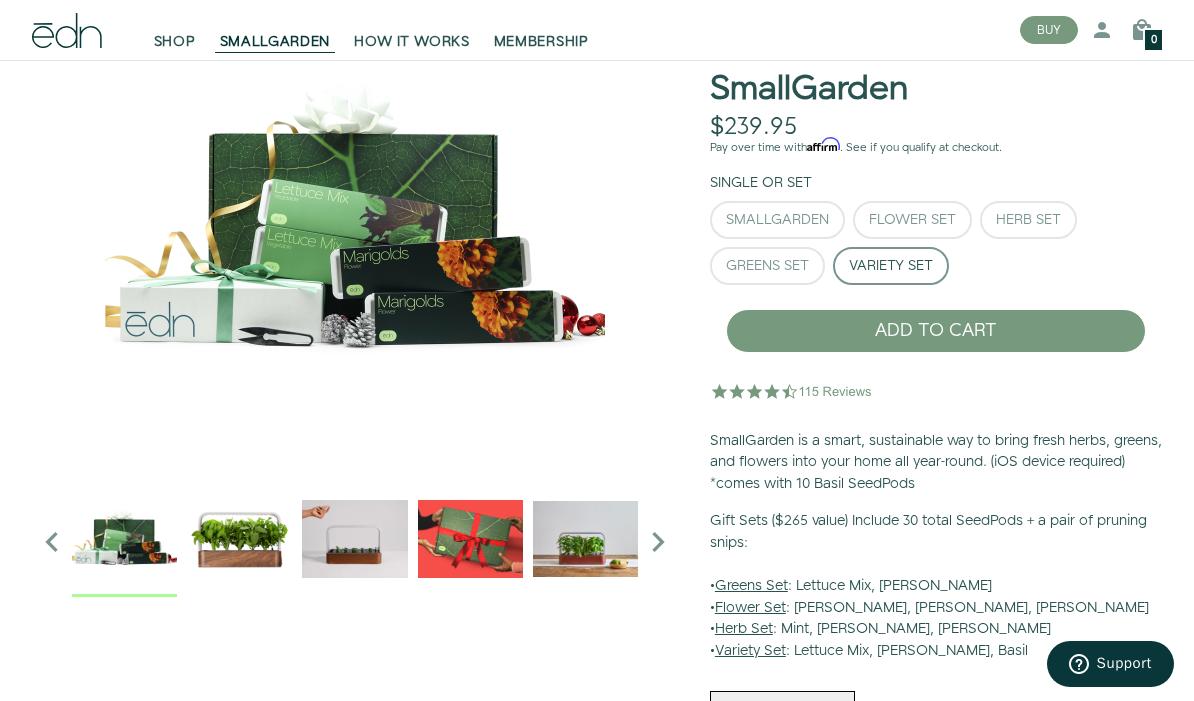 scroll, scrollTop: 125, scrollLeft: 0, axis: vertical 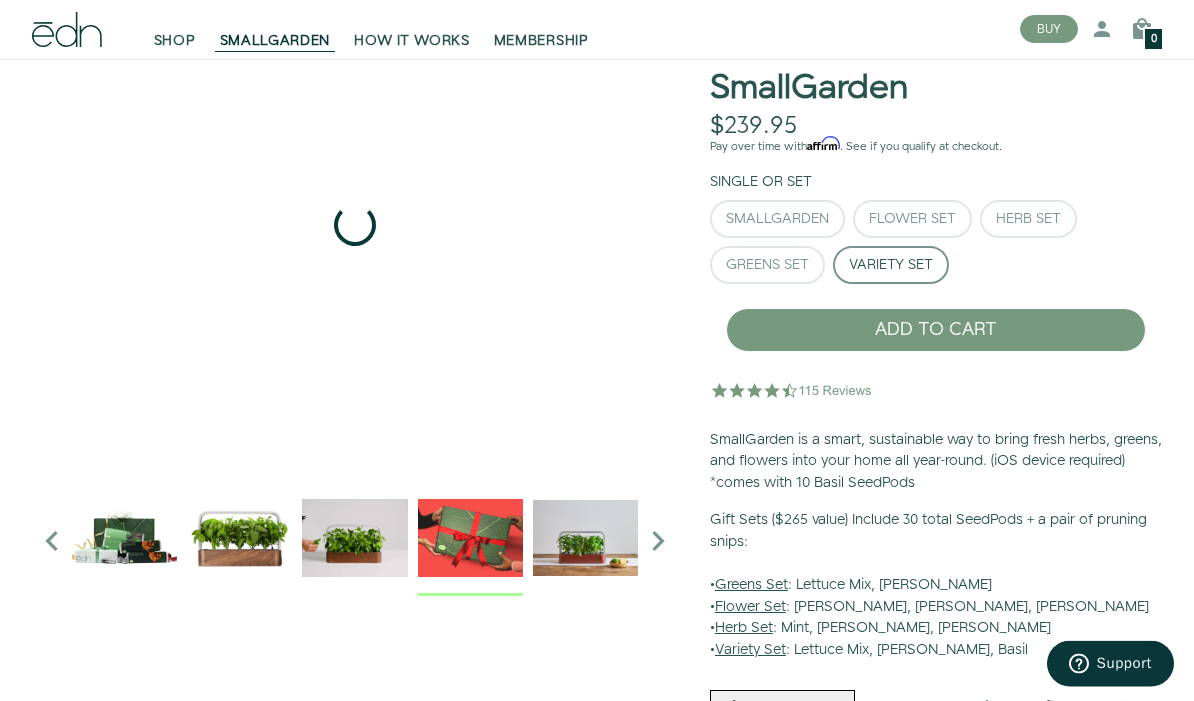 click at bounding box center [470, 538] 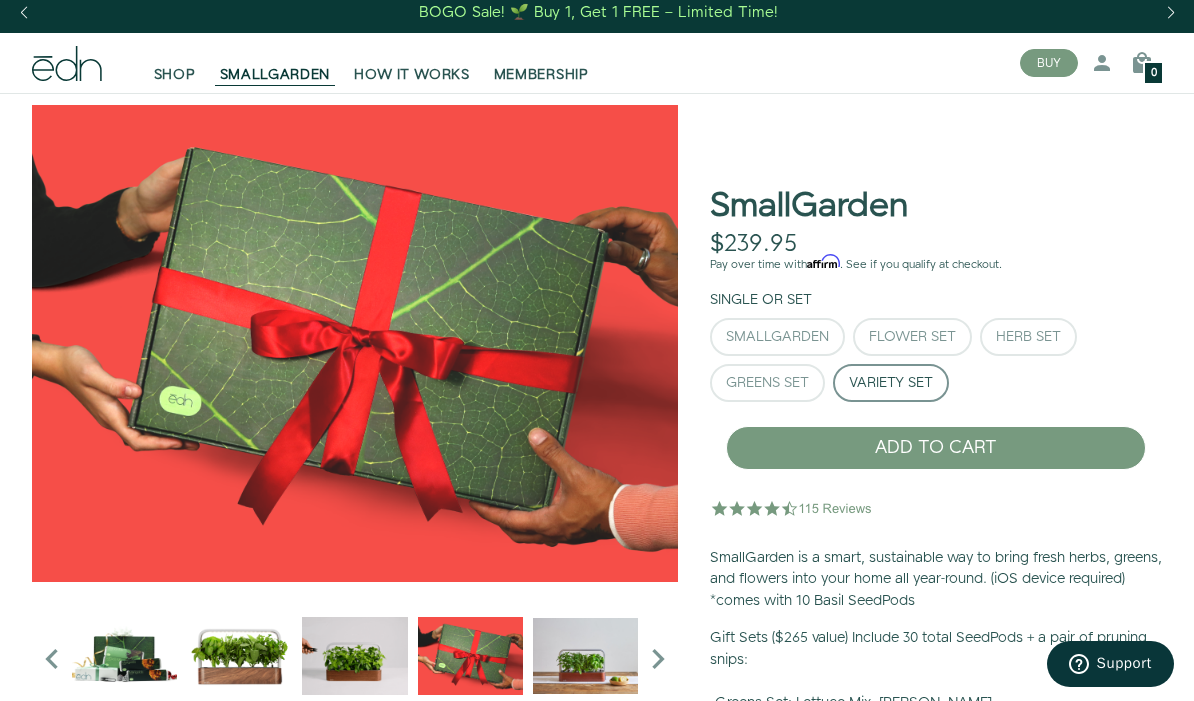 scroll, scrollTop: 0, scrollLeft: 0, axis: both 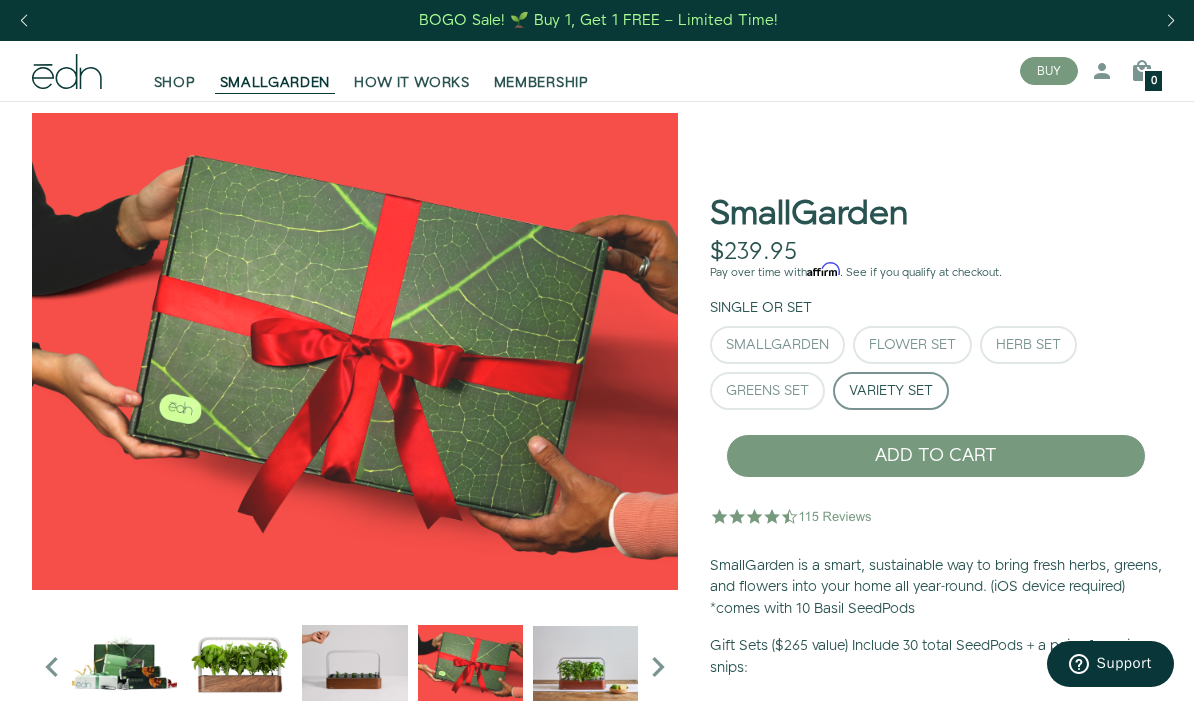 click on "MEMBERSHIP" at bounding box center (541, 83) 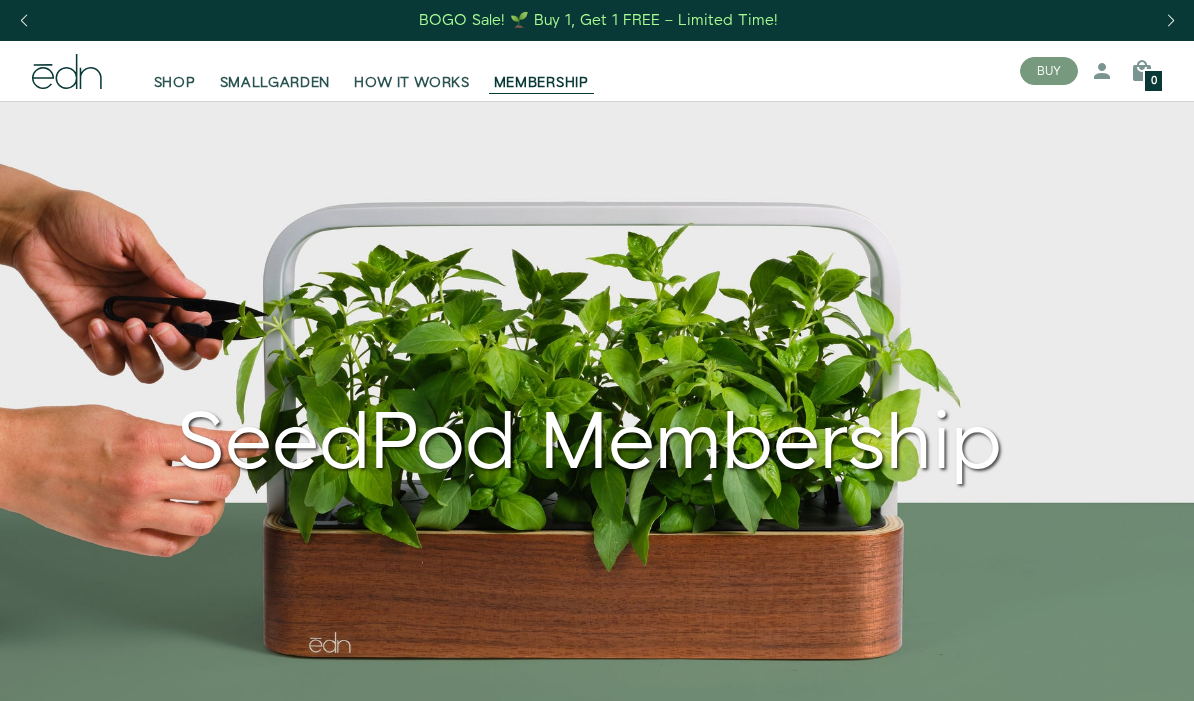 scroll, scrollTop: 0, scrollLeft: 0, axis: both 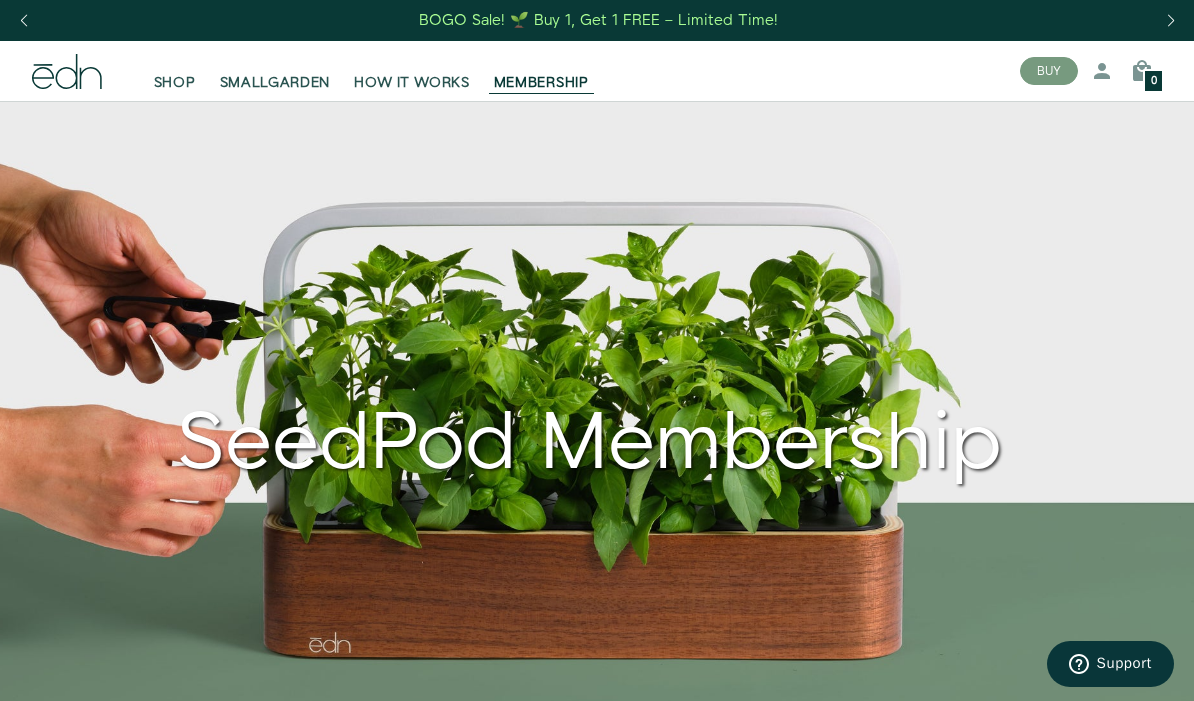click on "HOW IT WORKS" at bounding box center (411, 71) 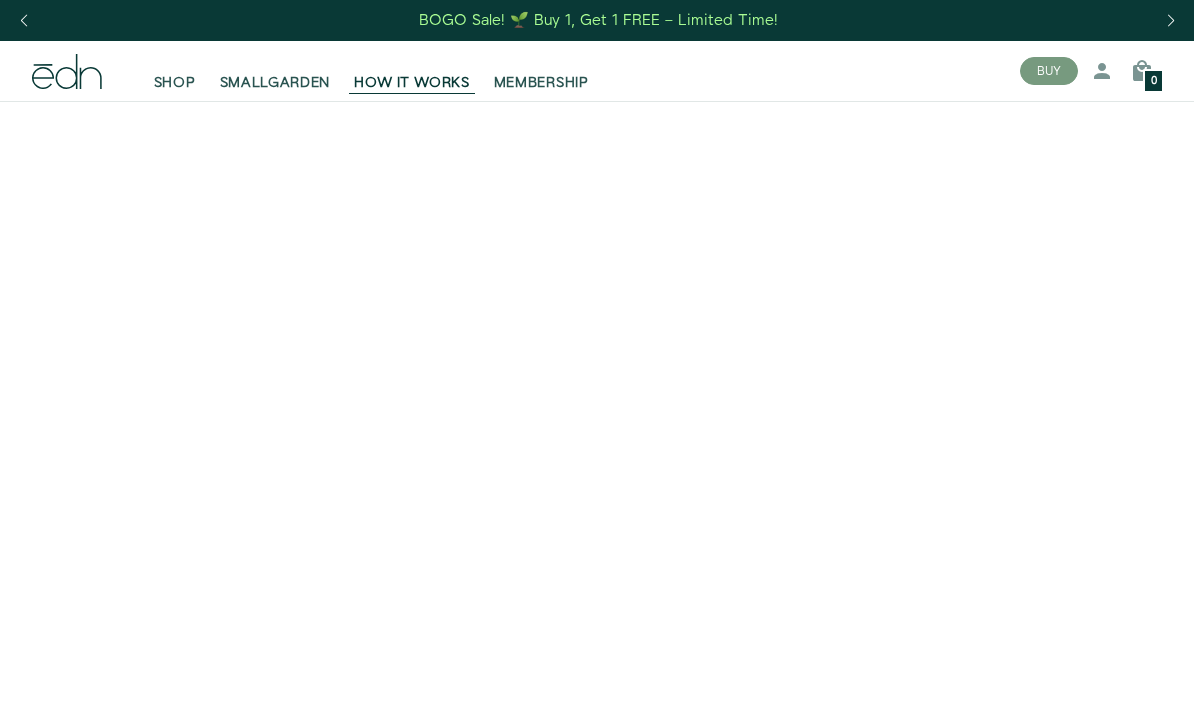scroll, scrollTop: 0, scrollLeft: 0, axis: both 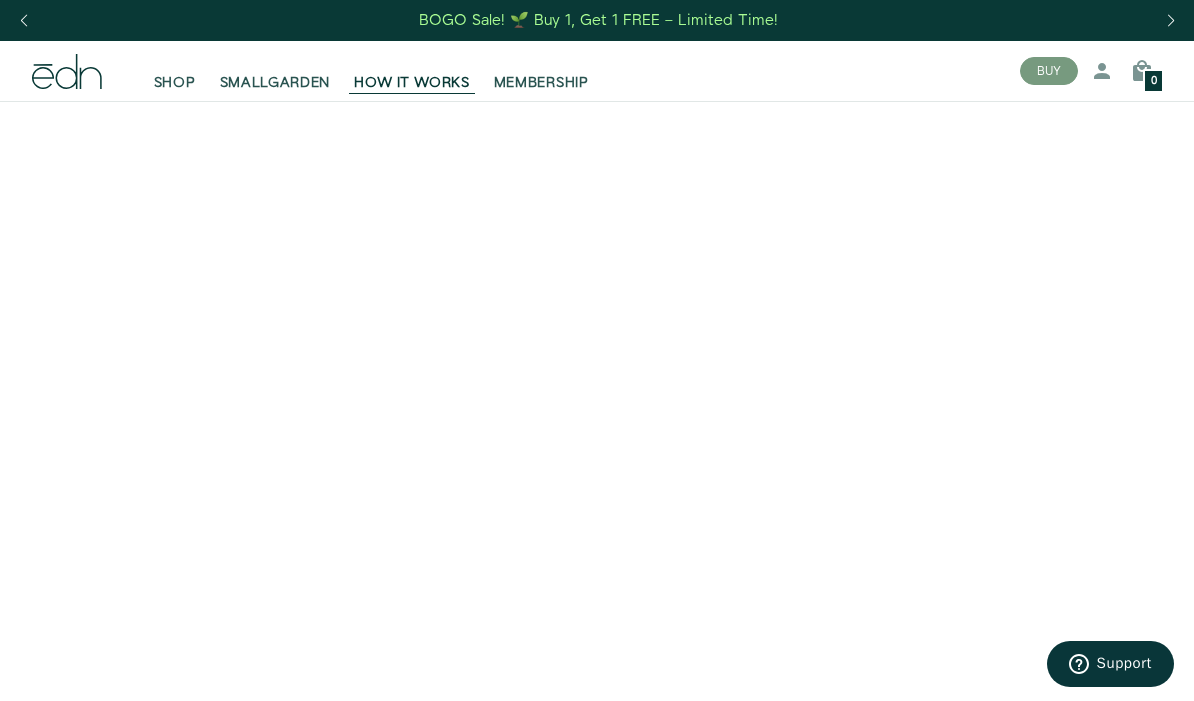 click on "SMALLGARDEN" at bounding box center [275, 83] 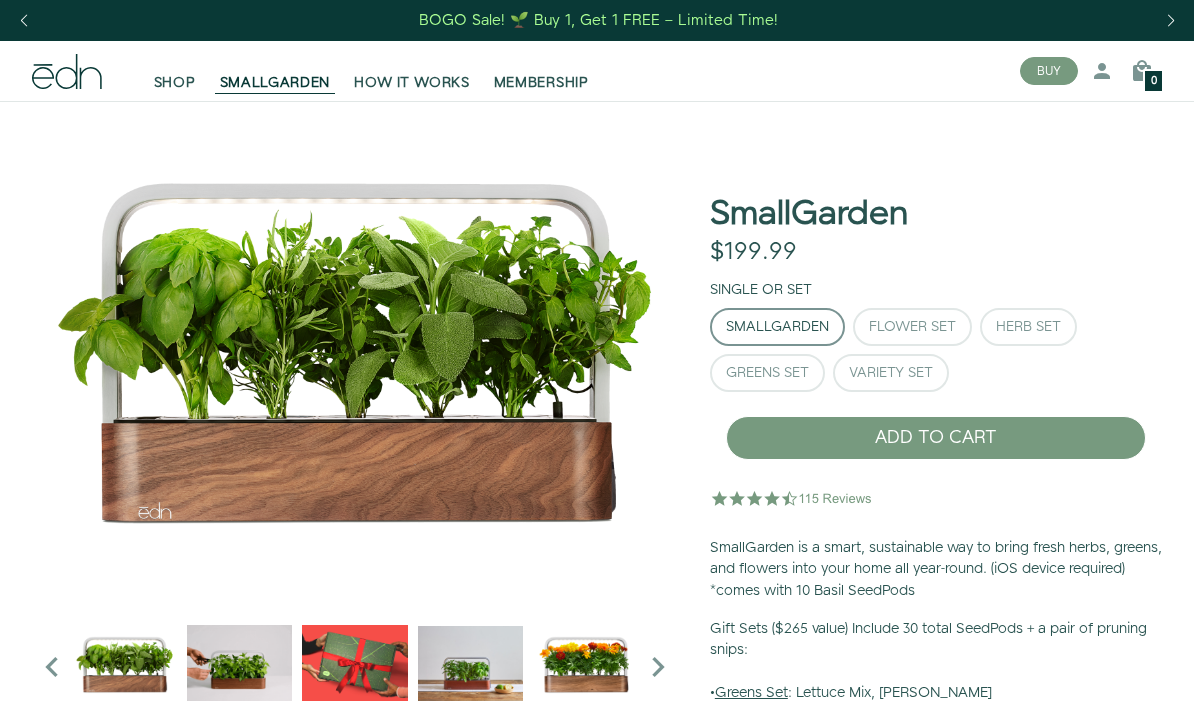 scroll, scrollTop: 0, scrollLeft: 0, axis: both 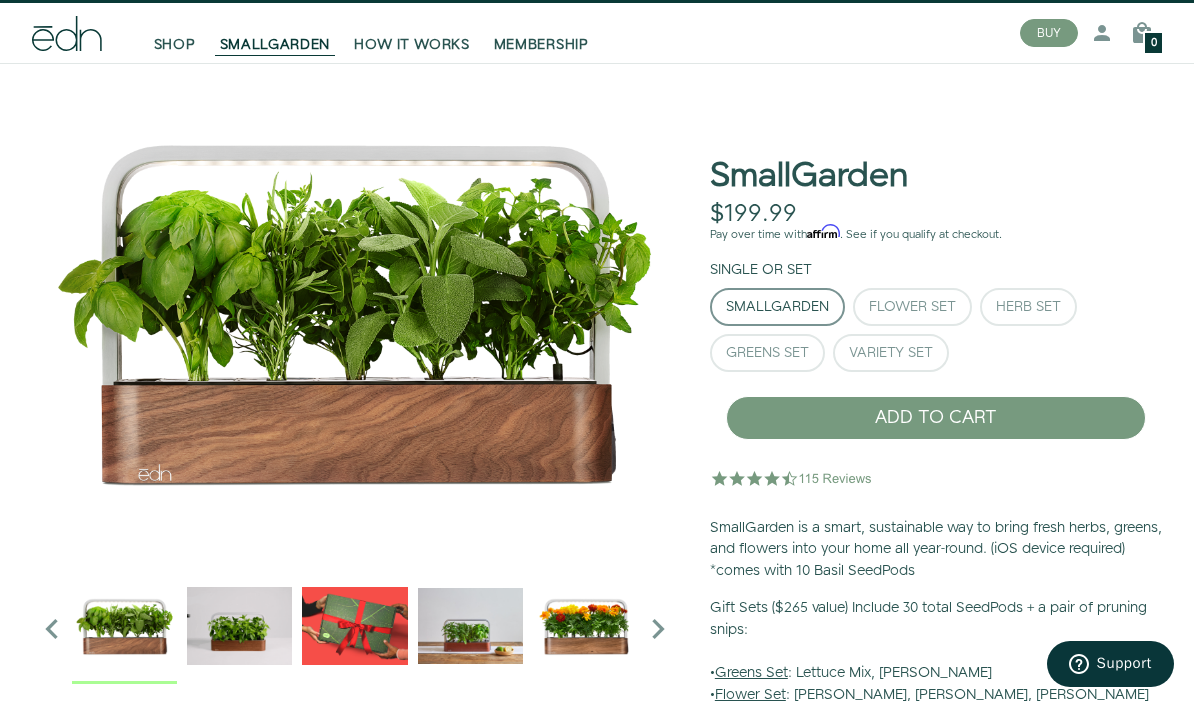 click on "Flower Set" at bounding box center [912, 307] 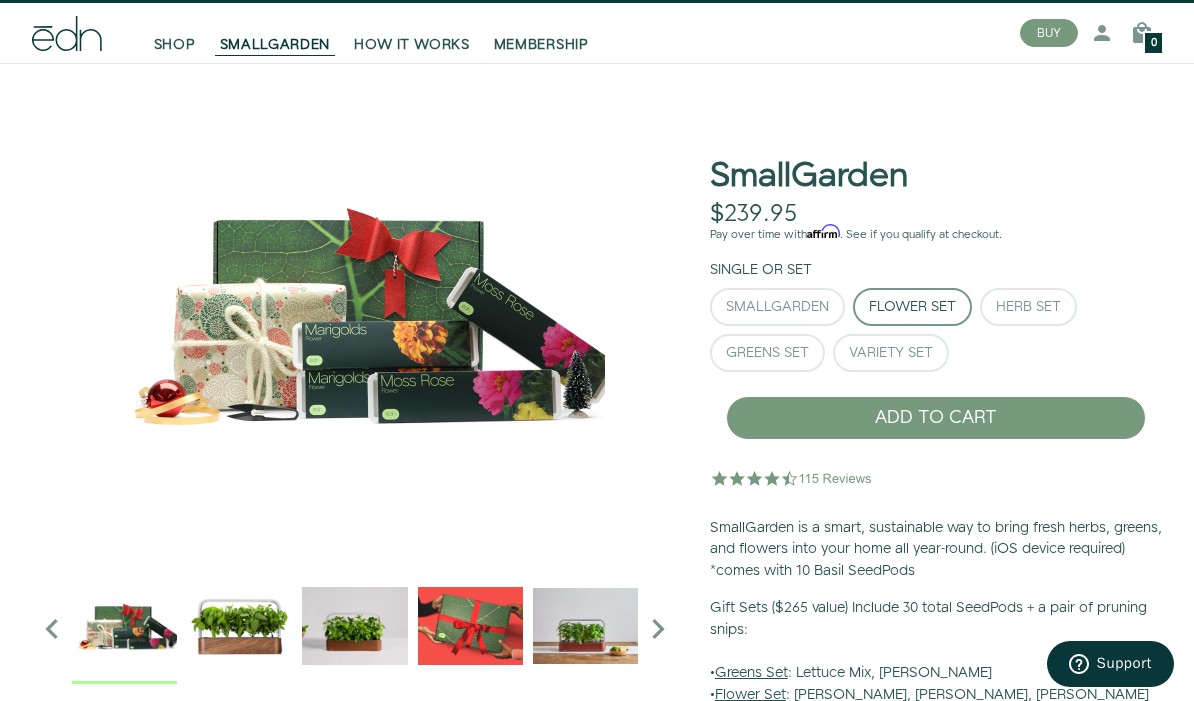 click on "Variety Set" at bounding box center (891, 353) 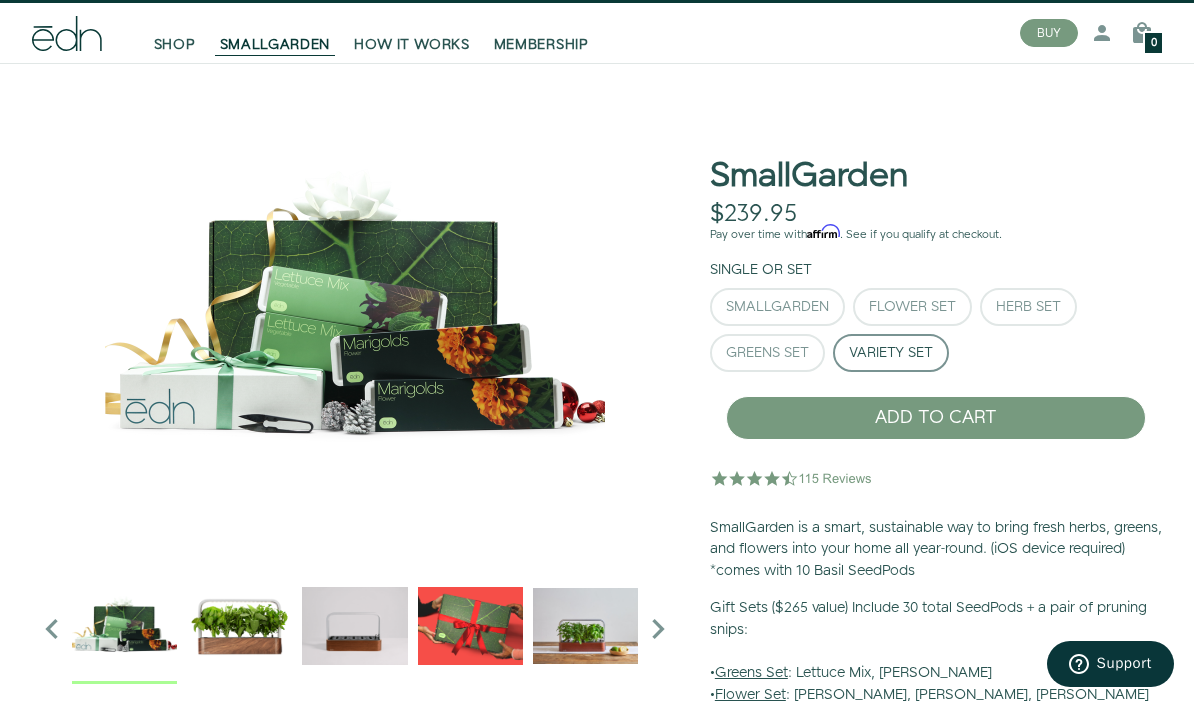 scroll, scrollTop: 0, scrollLeft: 0, axis: both 